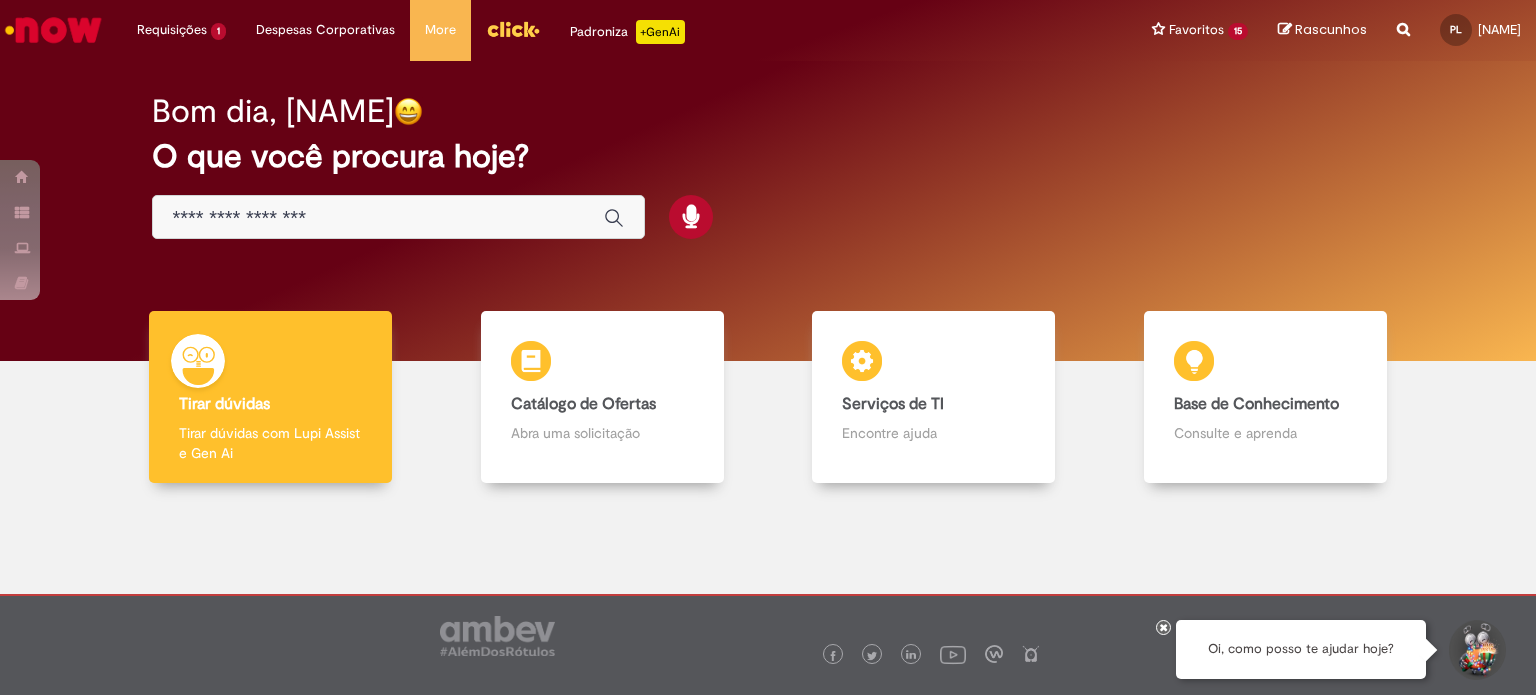 scroll, scrollTop: 0, scrollLeft: 0, axis: both 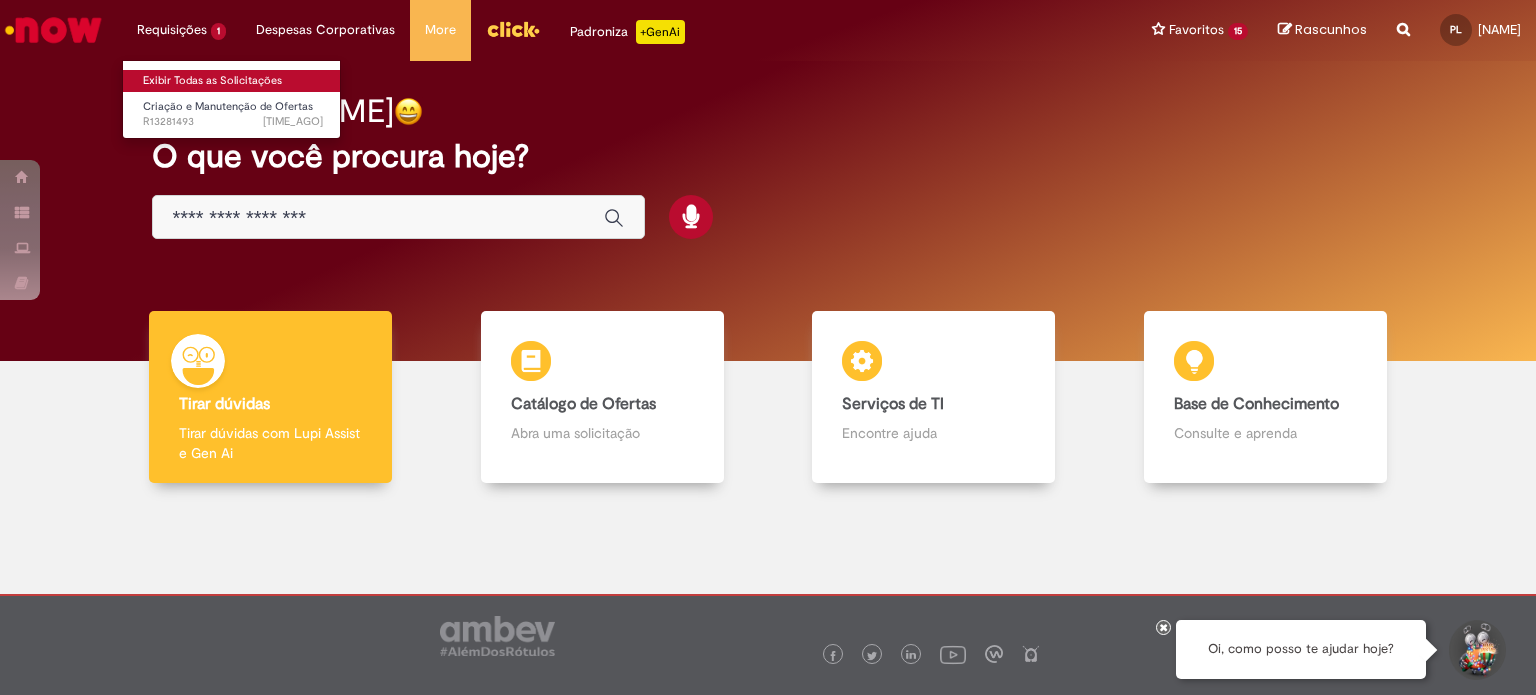 drag, startPoint x: 196, startPoint y: 69, endPoint x: 214, endPoint y: 85, distance: 24.083189 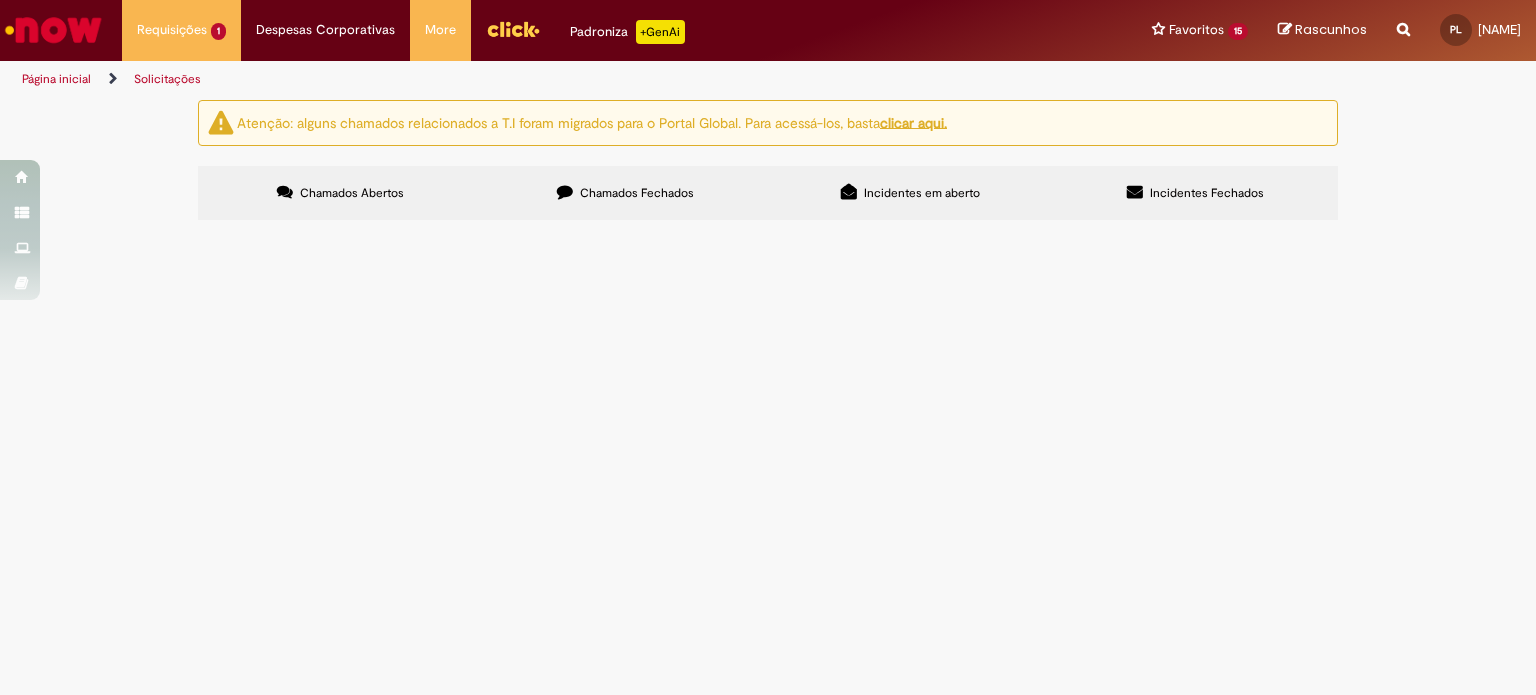 click on "Chamados Fechados" at bounding box center [625, 193] 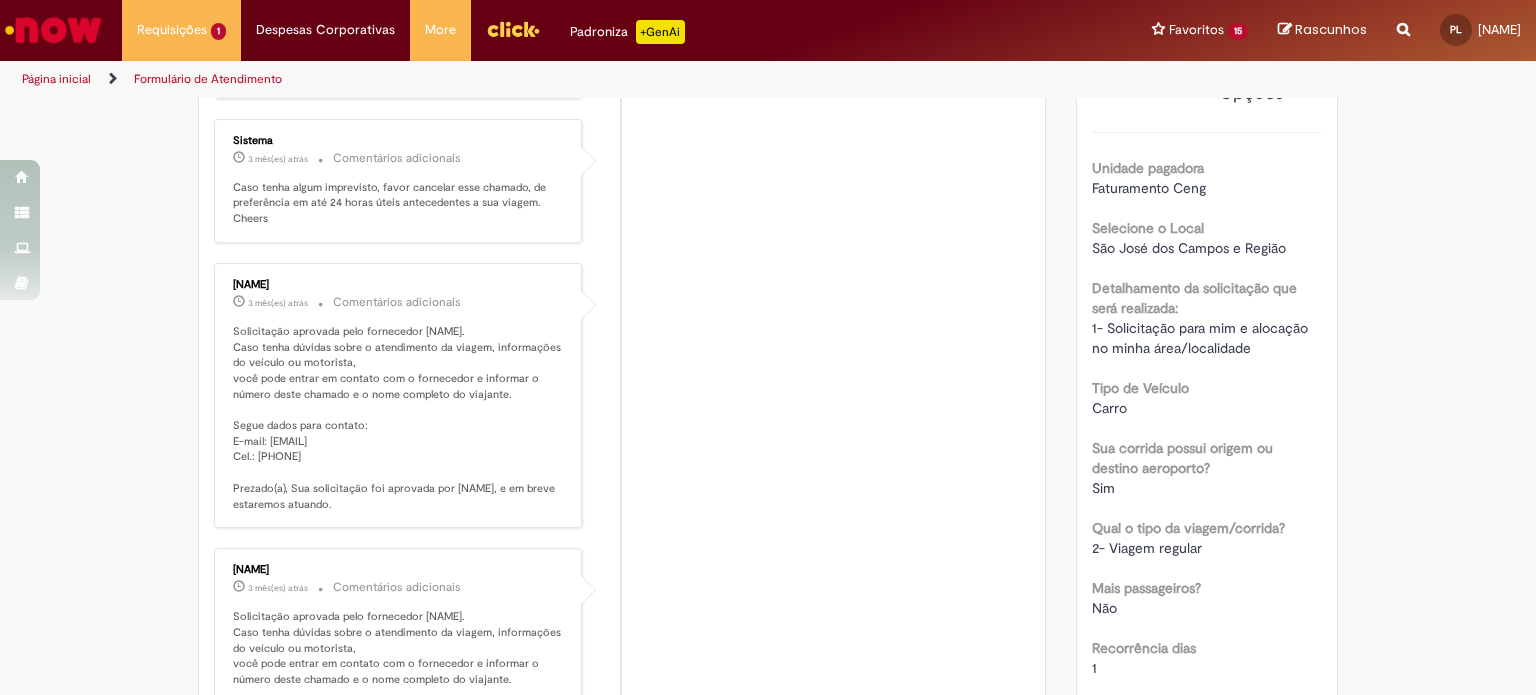 scroll, scrollTop: 0, scrollLeft: 0, axis: both 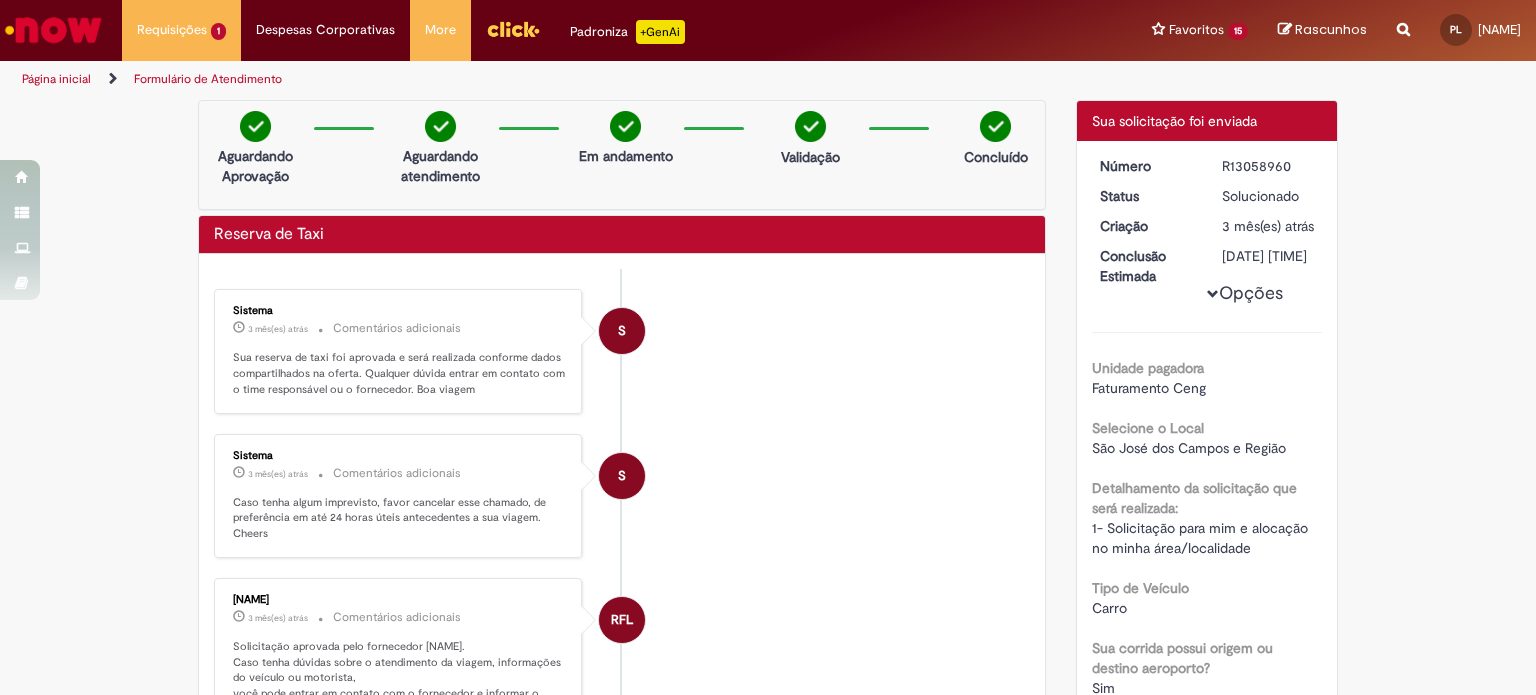 click at bounding box center (53, 30) 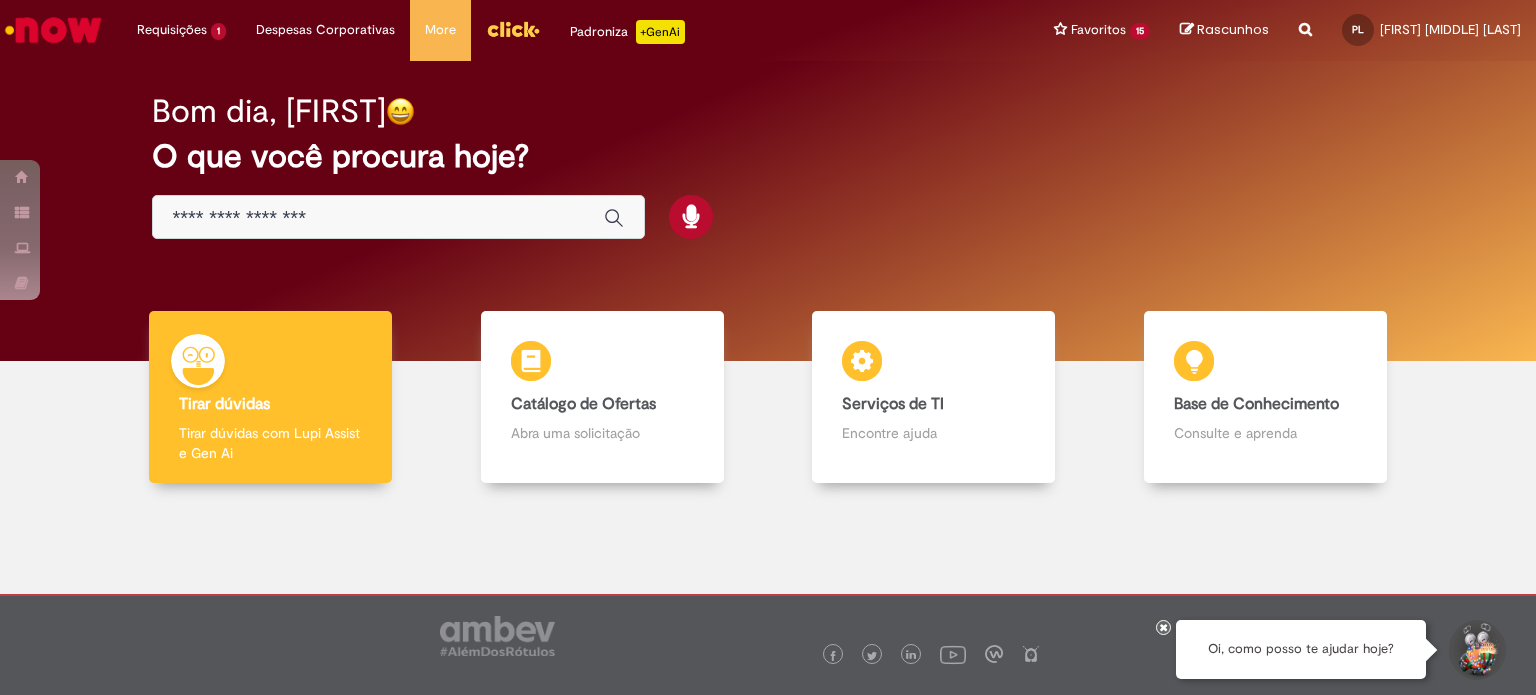 scroll, scrollTop: 0, scrollLeft: 0, axis: both 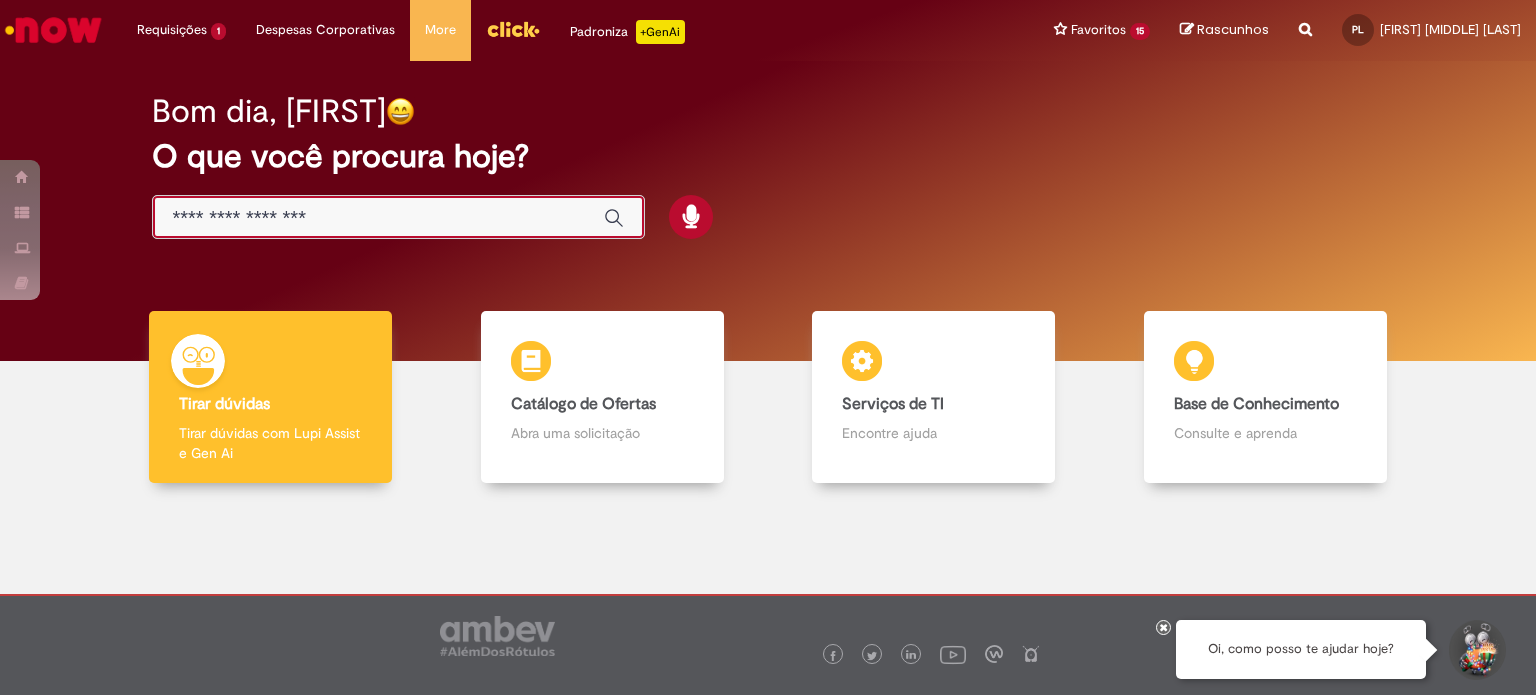click at bounding box center (378, 218) 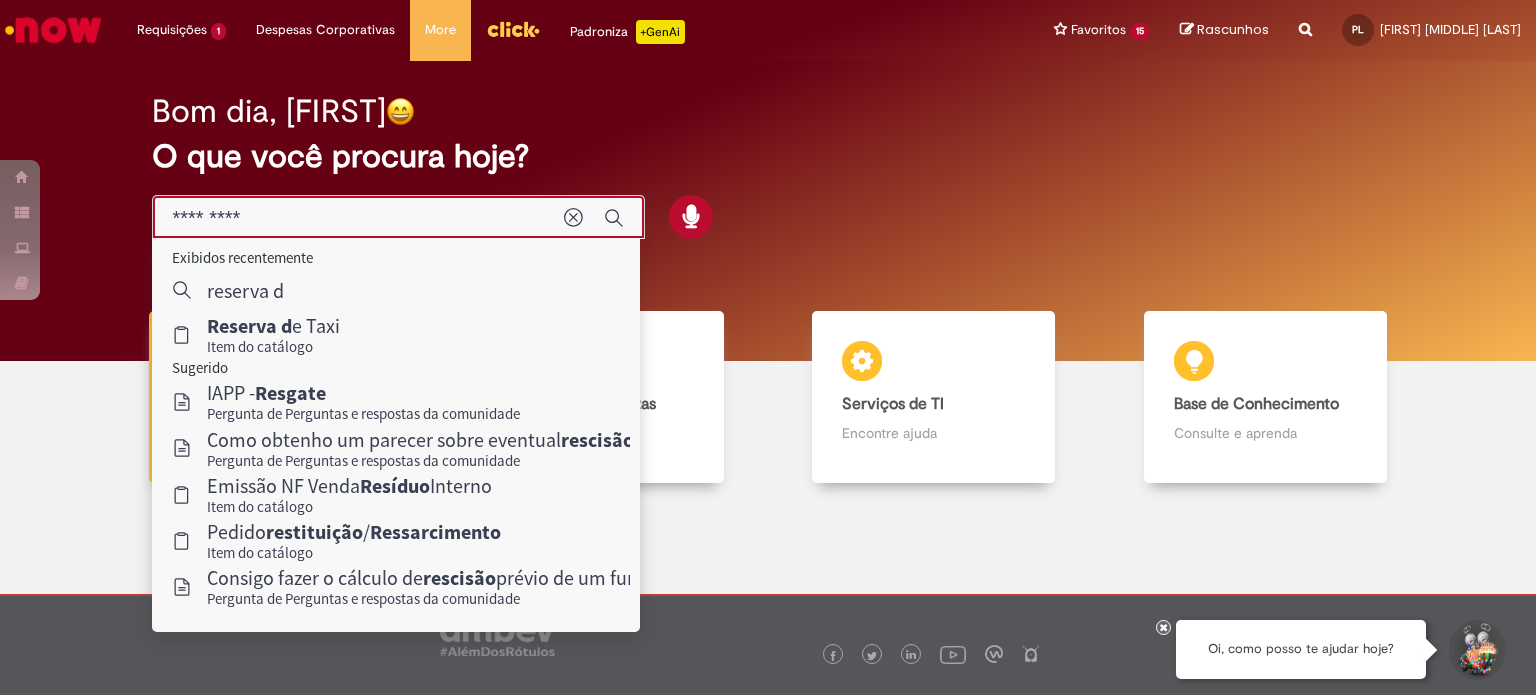 type on "**********" 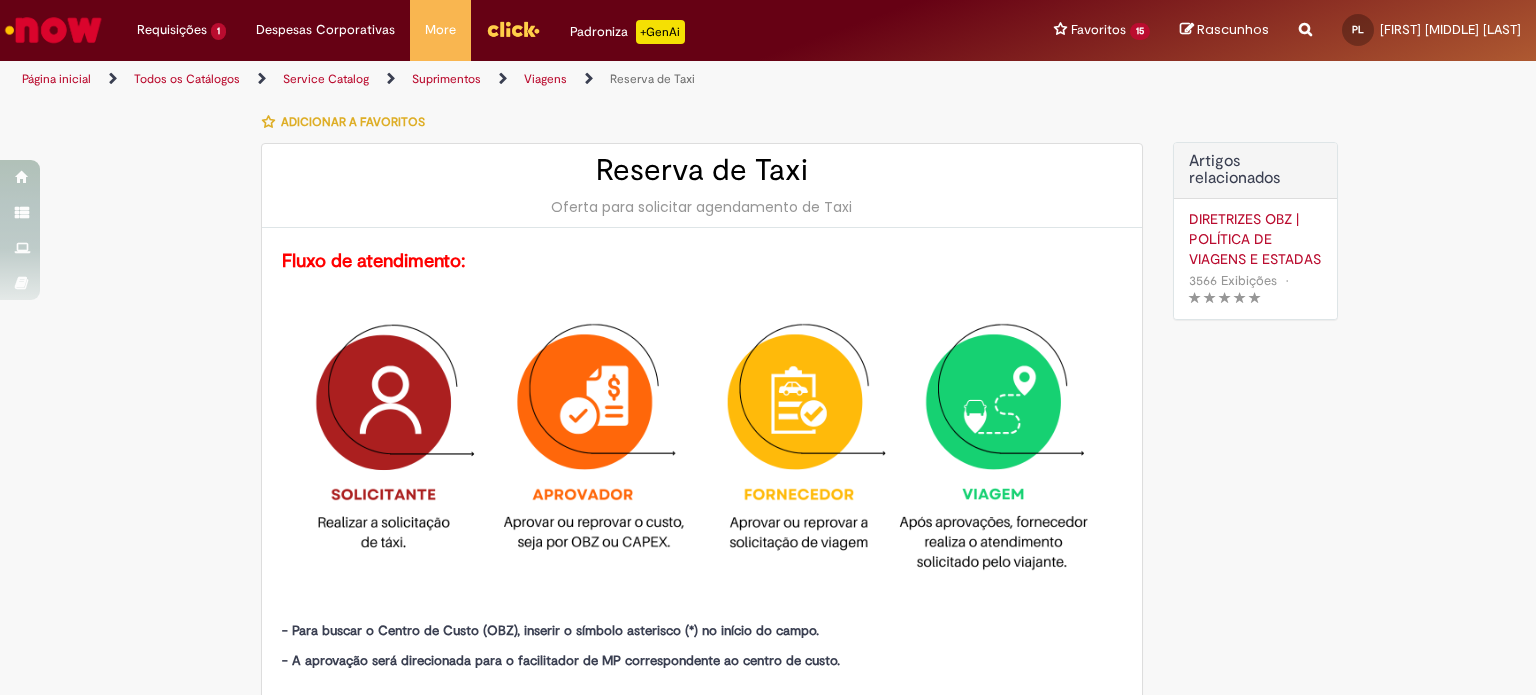 type on "********" 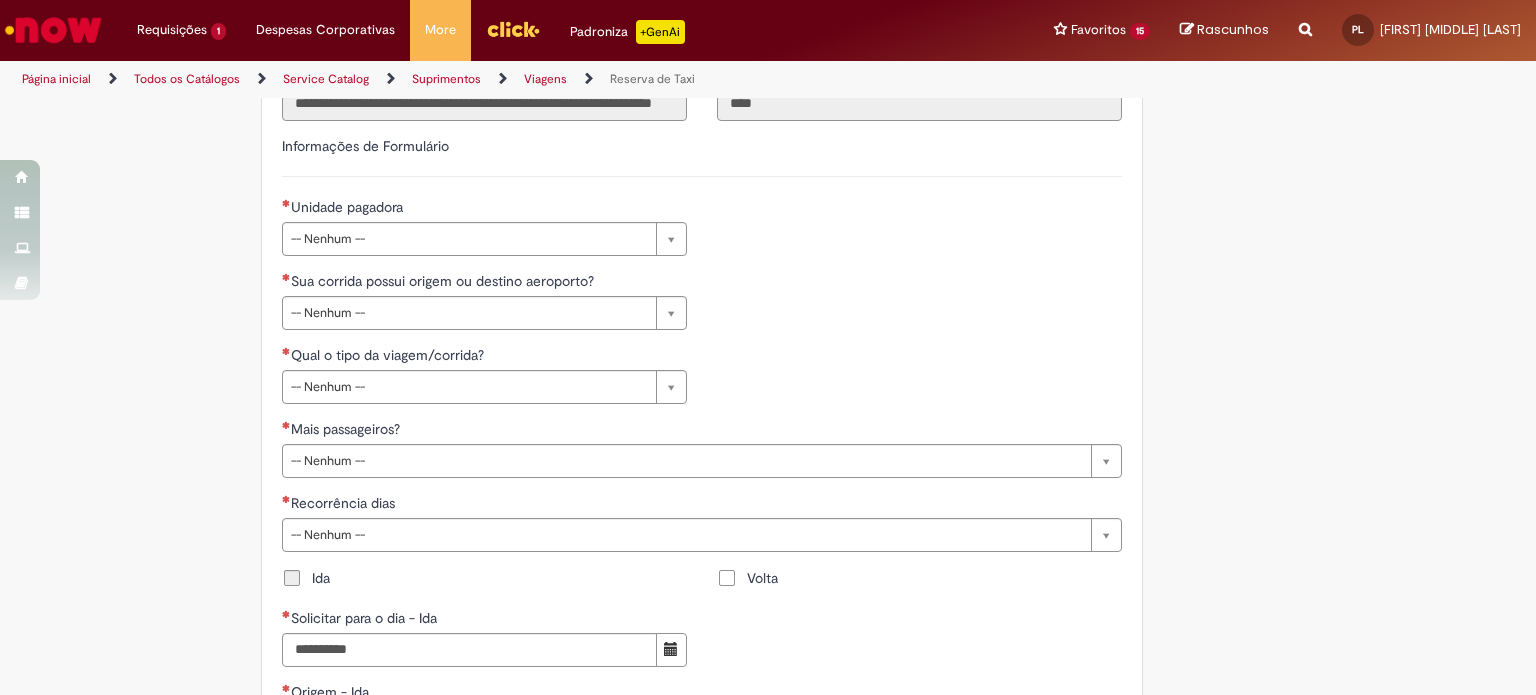 scroll, scrollTop: 900, scrollLeft: 0, axis: vertical 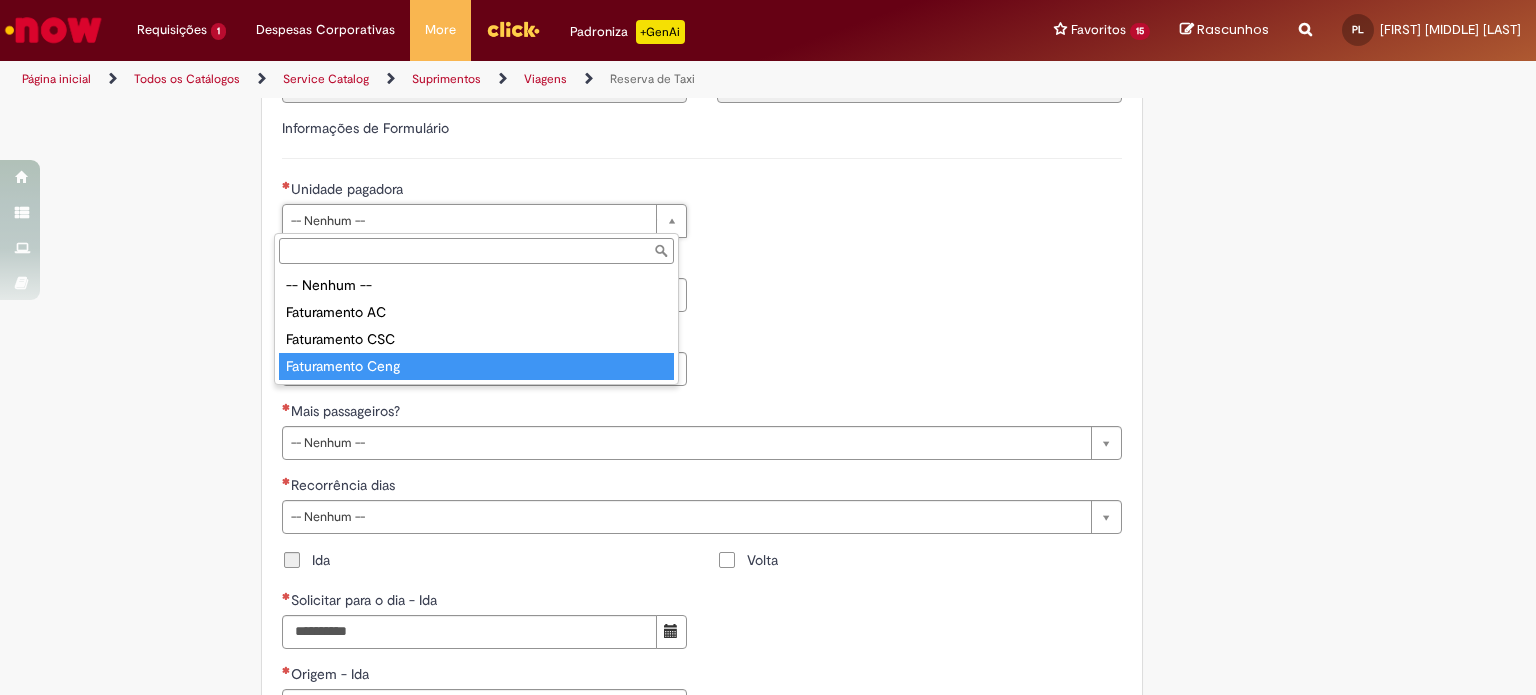 type on "**********" 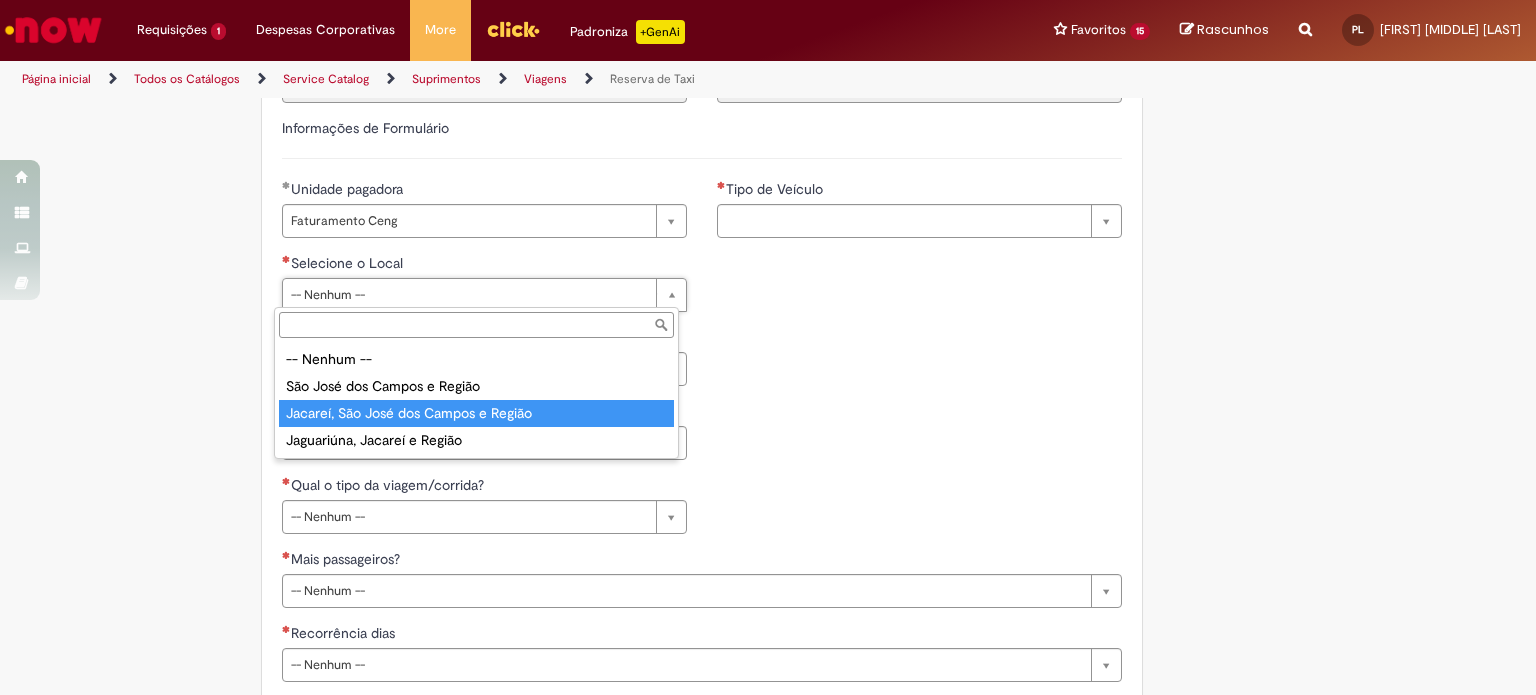 drag, startPoint x: 423, startPoint y: 411, endPoint x: 560, endPoint y: 385, distance: 139.44533 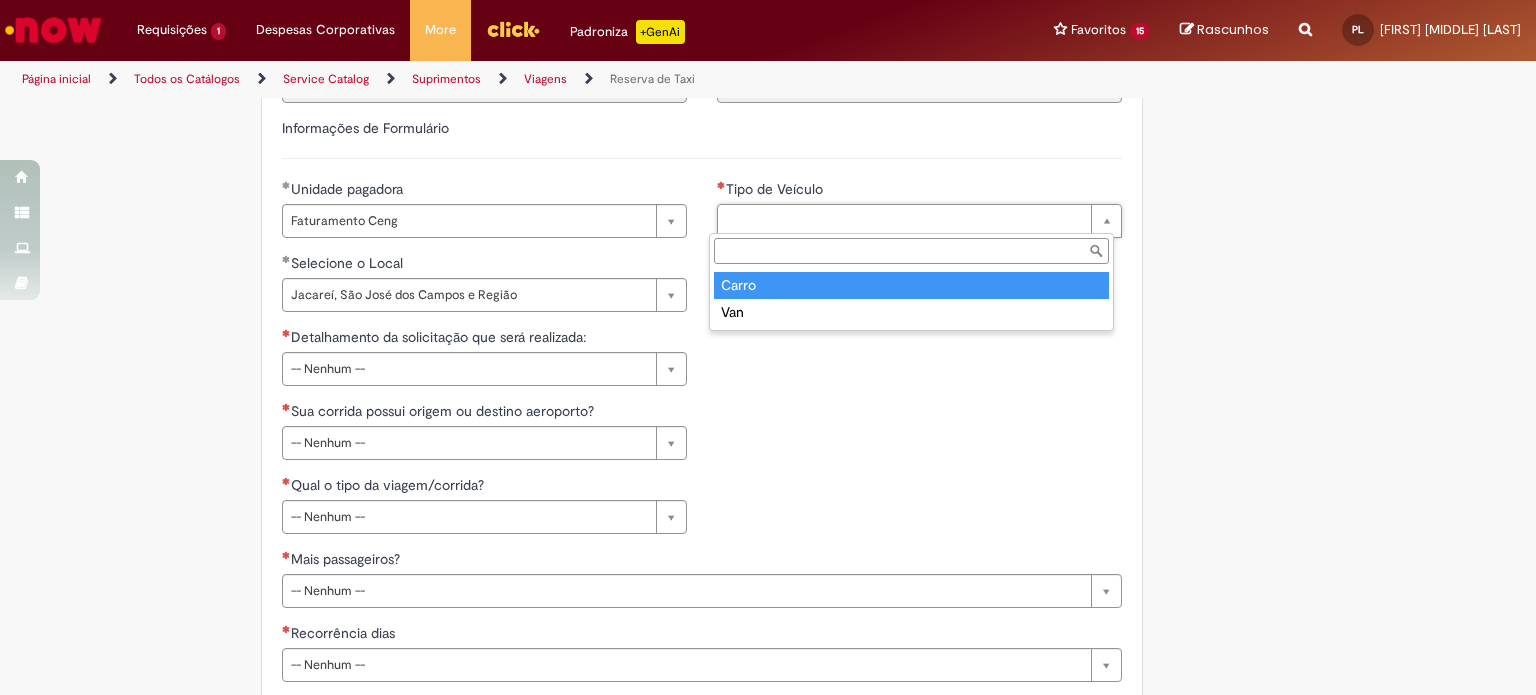 drag, startPoint x: 768, startPoint y: 287, endPoint x: 679, endPoint y: 292, distance: 89.140335 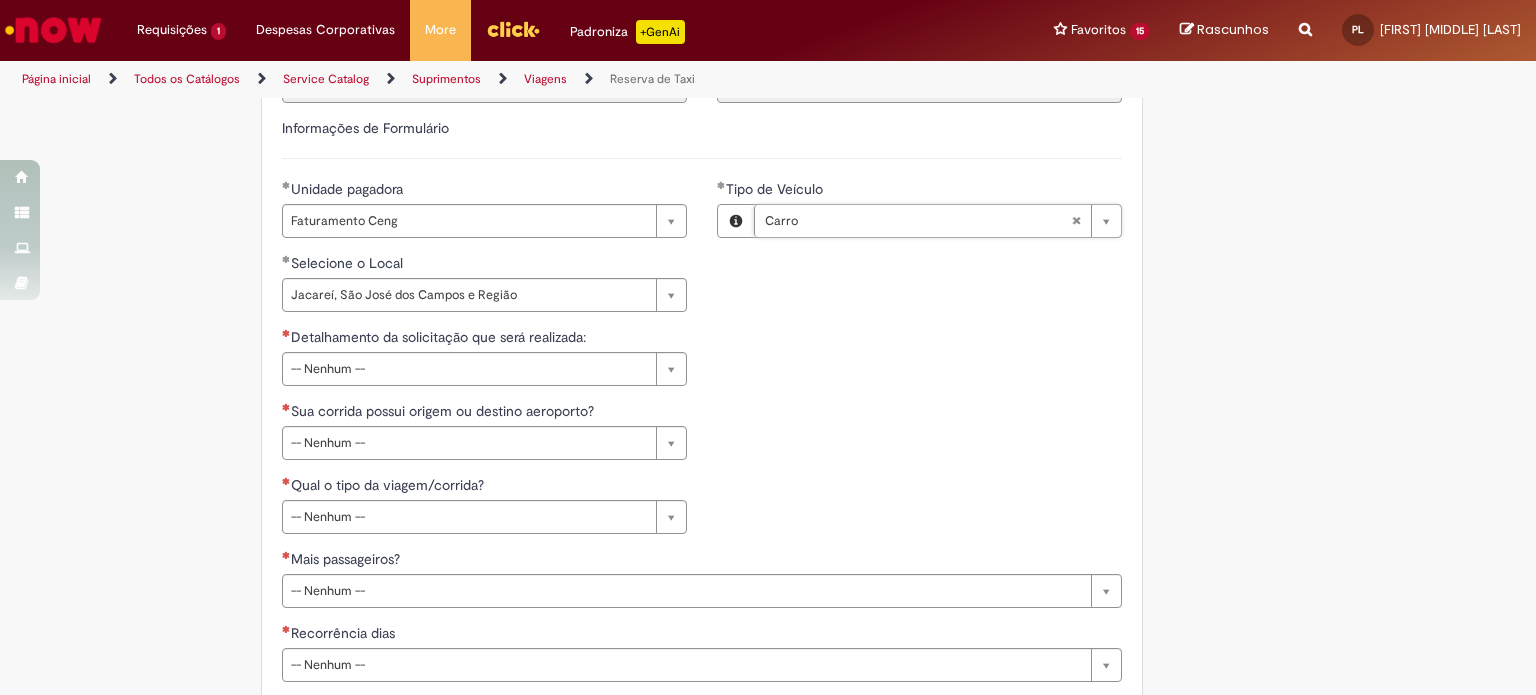 drag, startPoint x: 555, startPoint y: 292, endPoint x: 544, endPoint y: 295, distance: 11.401754 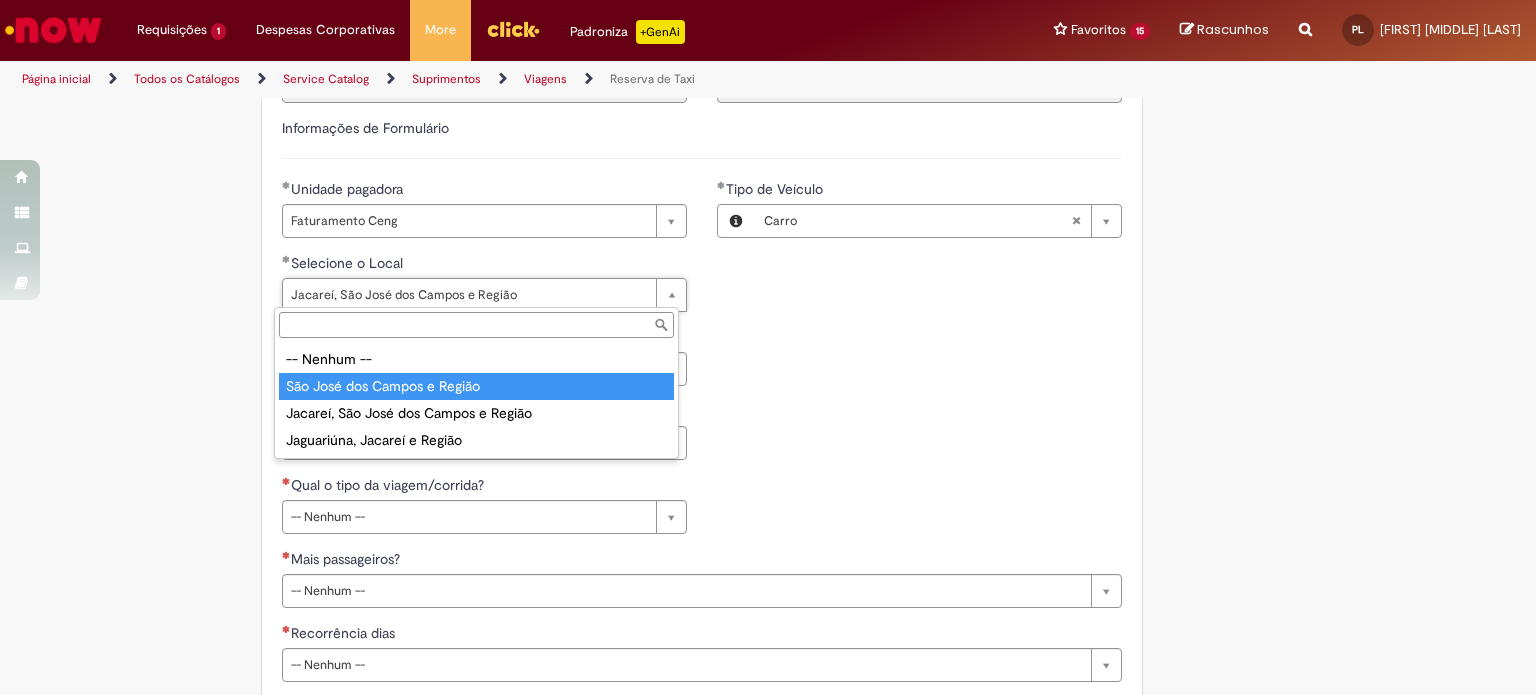 type on "**********" 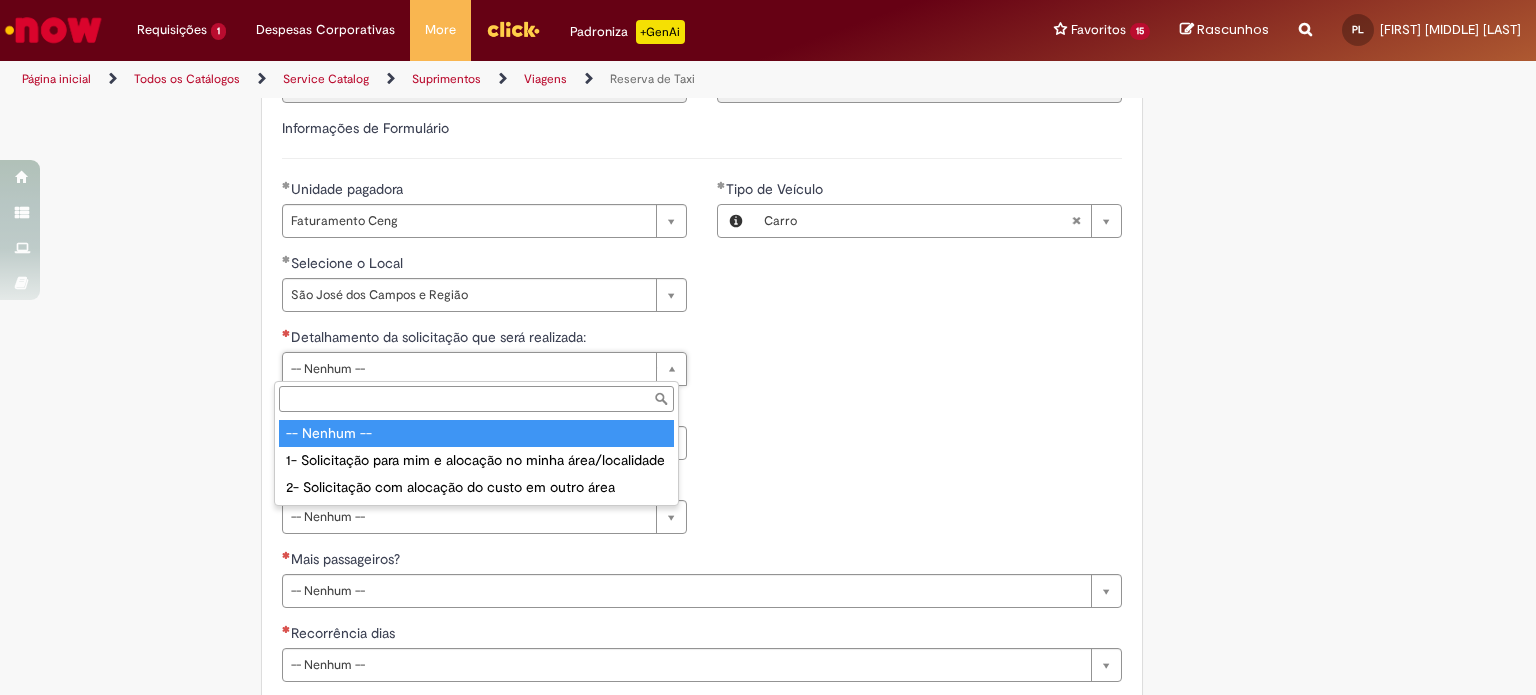 scroll, scrollTop: 0, scrollLeft: 0, axis: both 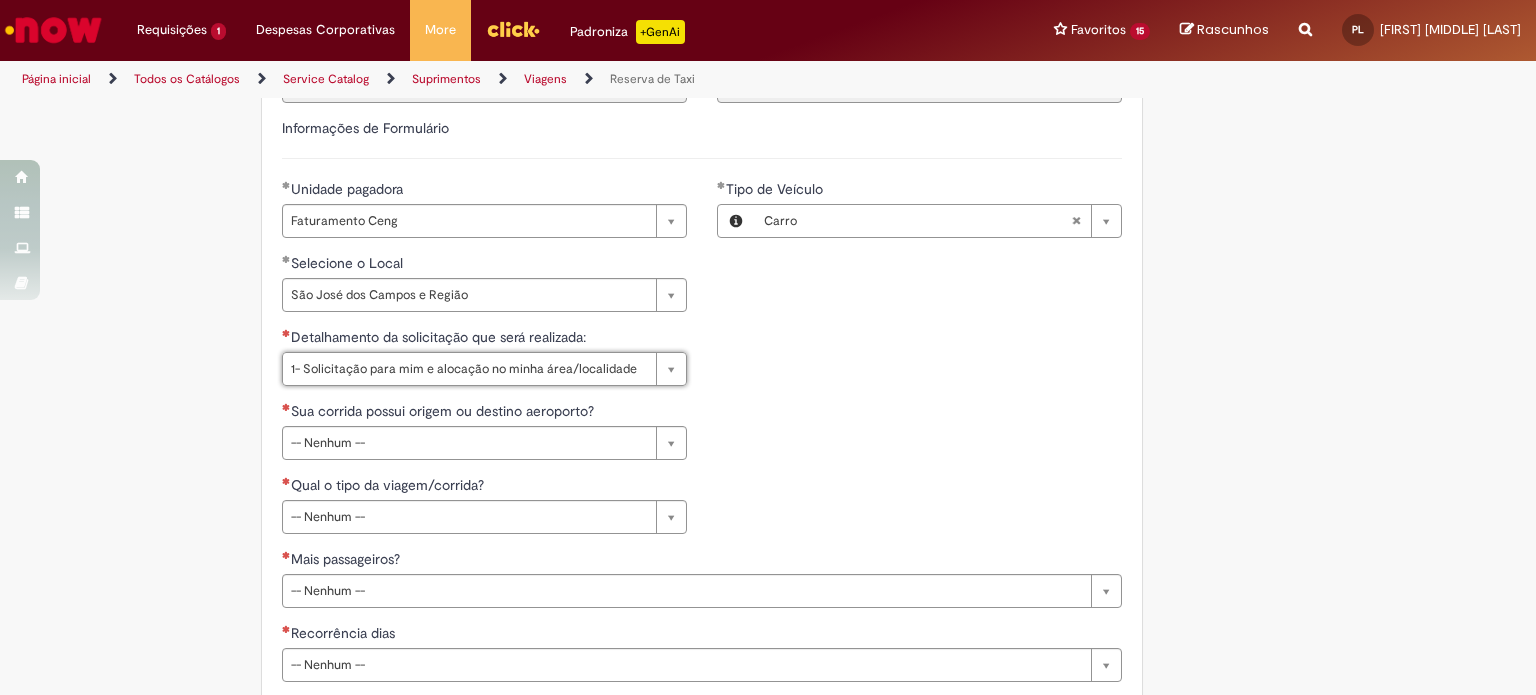 type on "**********" 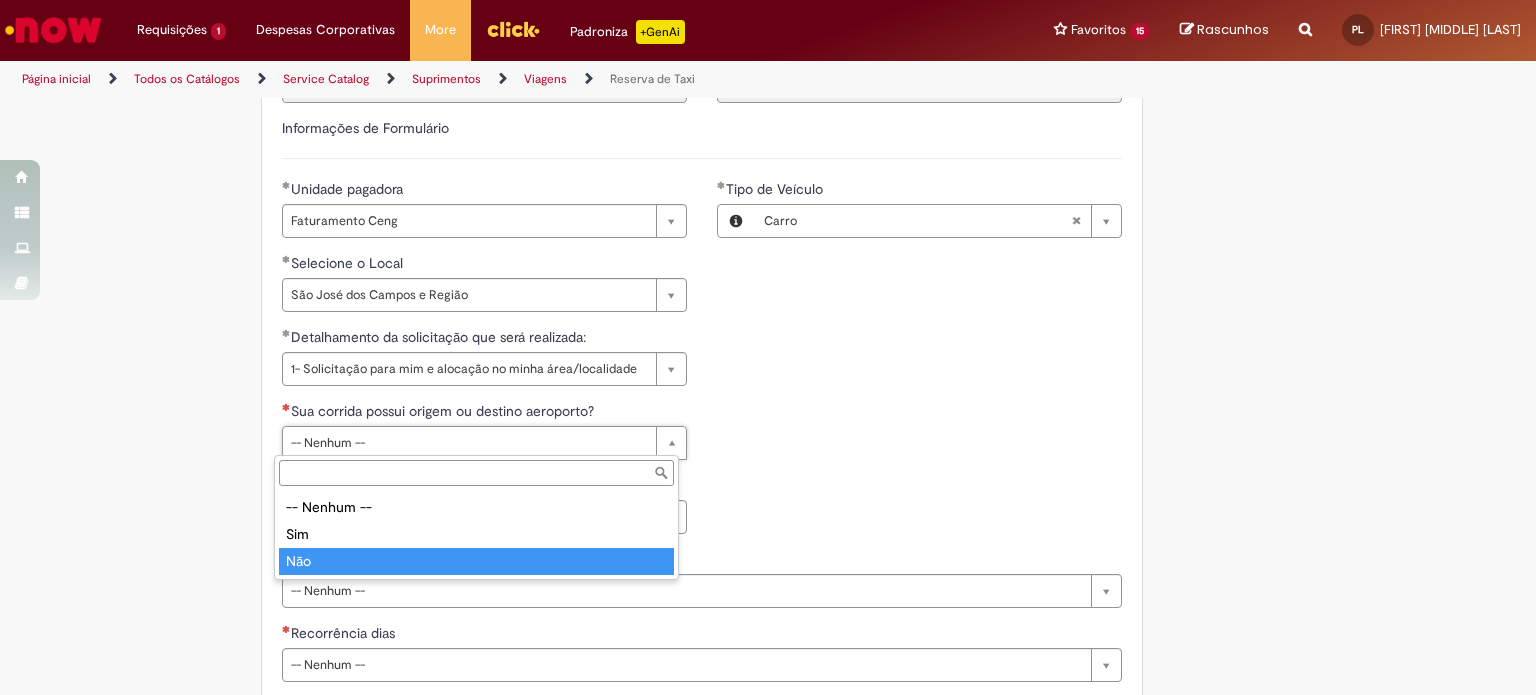type on "***" 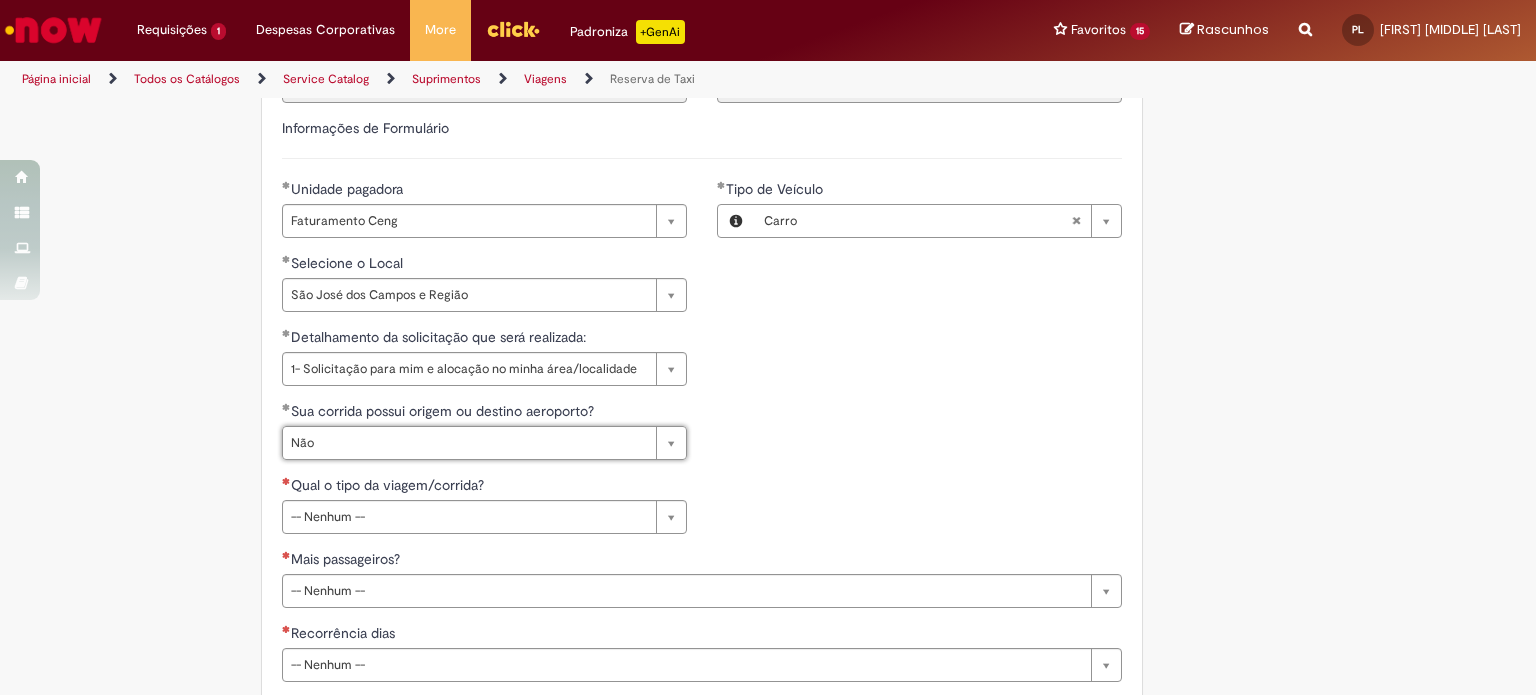 scroll, scrollTop: 1100, scrollLeft: 0, axis: vertical 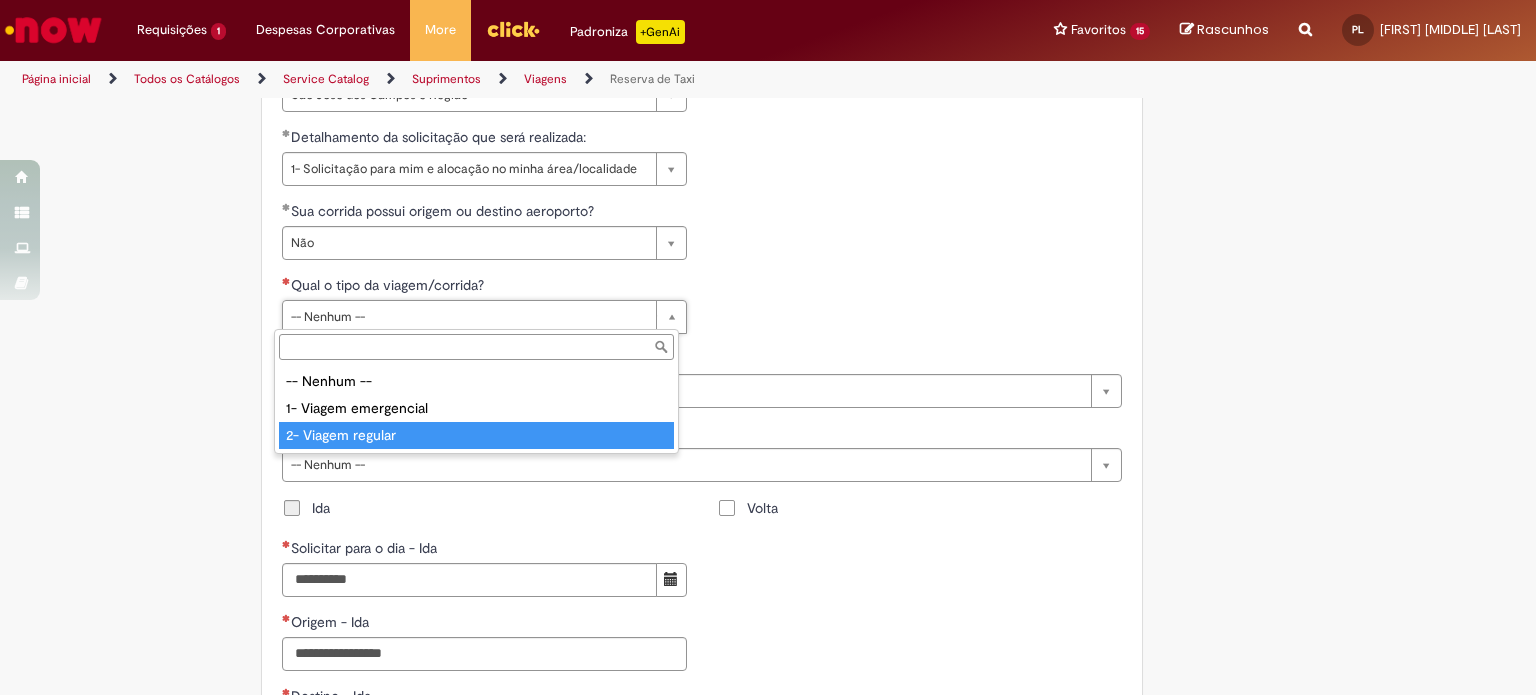 type on "**********" 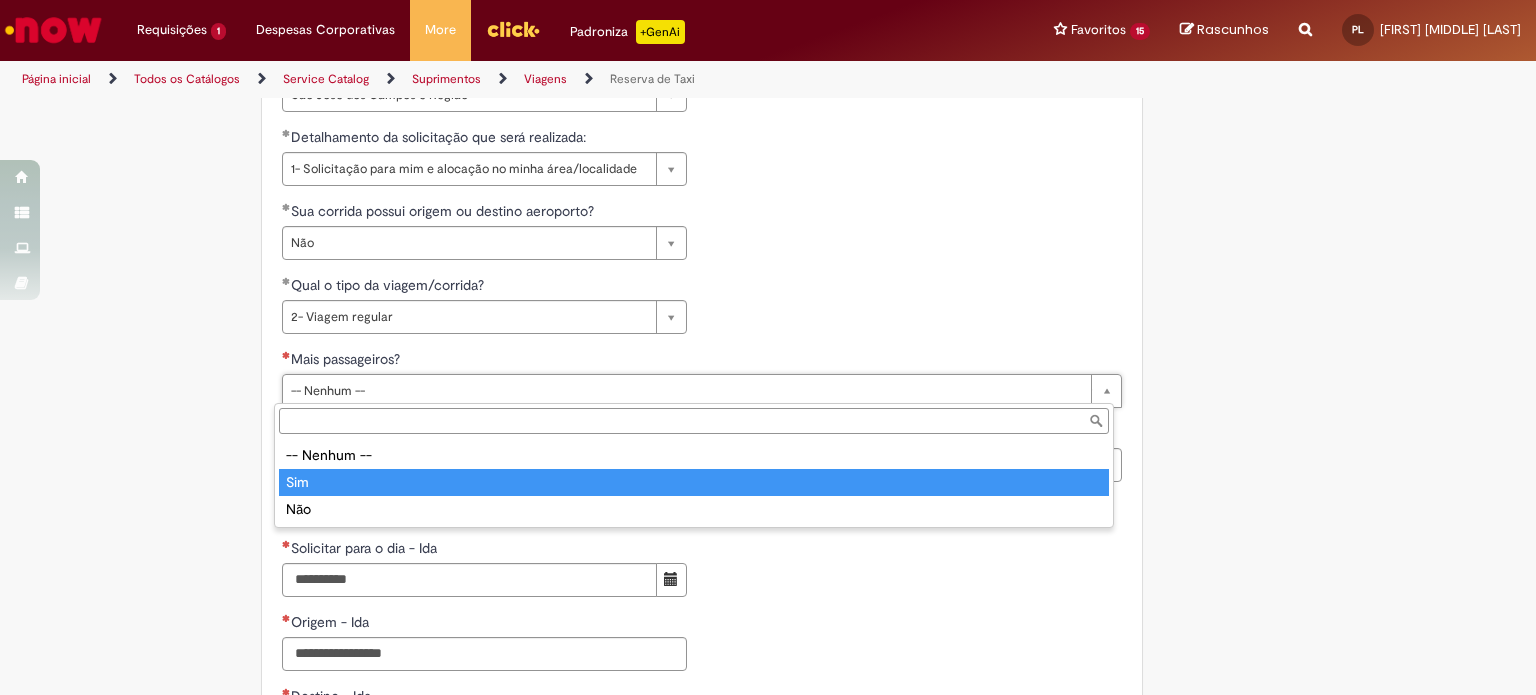 type on "***" 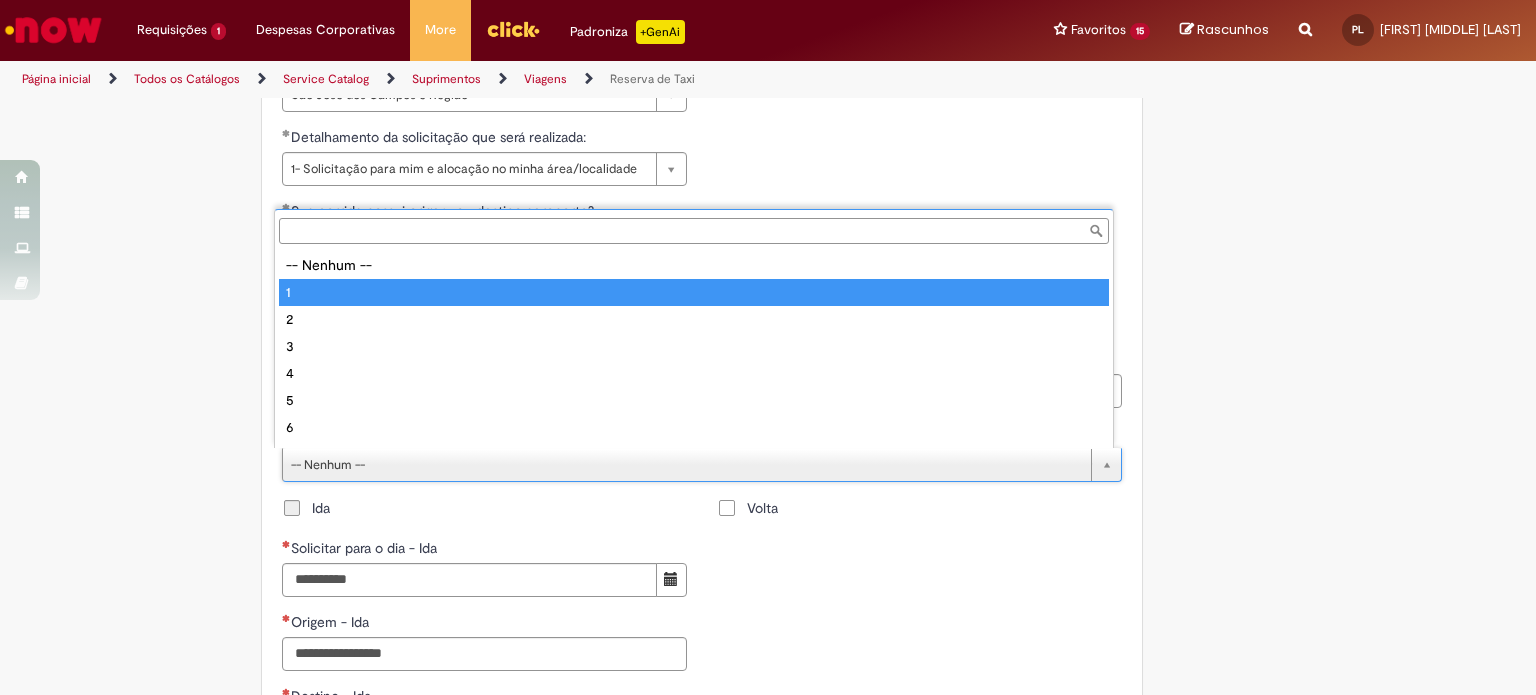 drag, startPoint x: 306, startPoint y: 300, endPoint x: 437, endPoint y: 415, distance: 174.31581 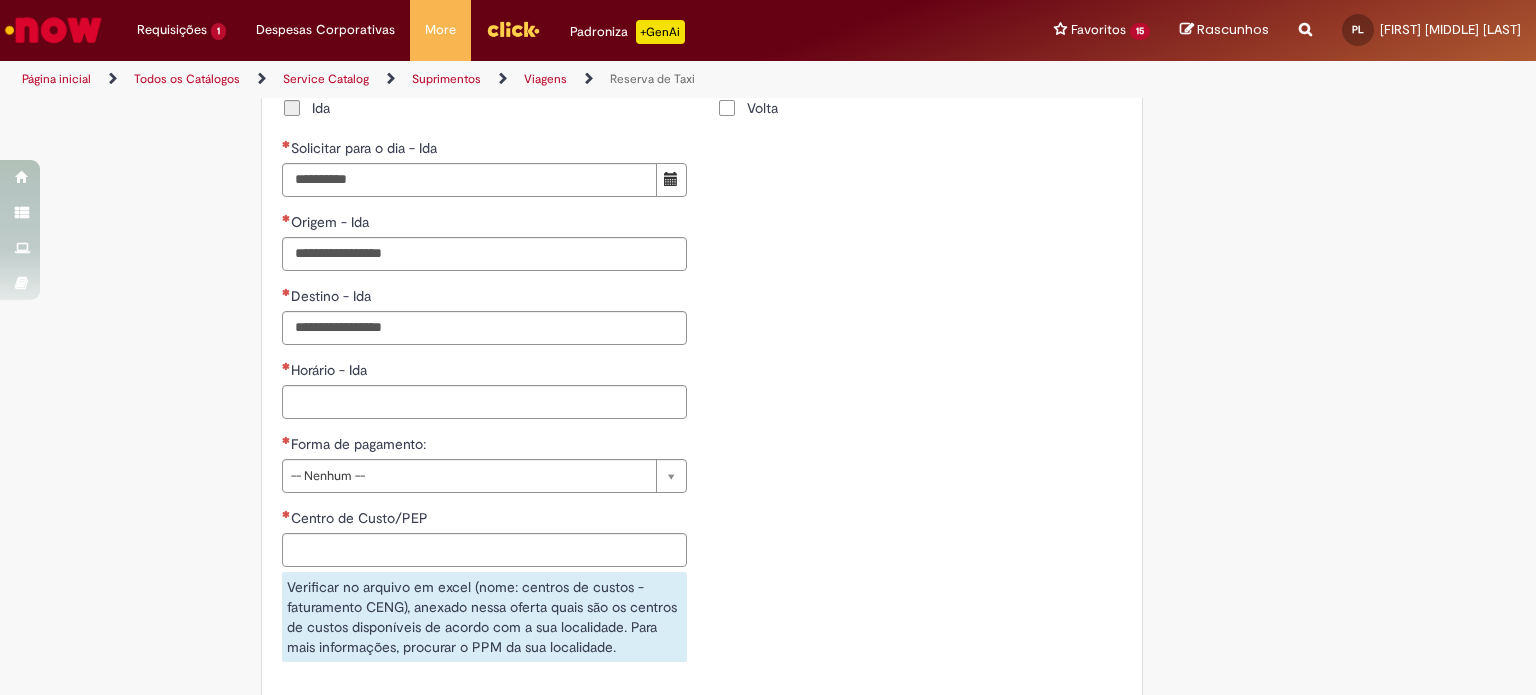 scroll, scrollTop: 1400, scrollLeft: 0, axis: vertical 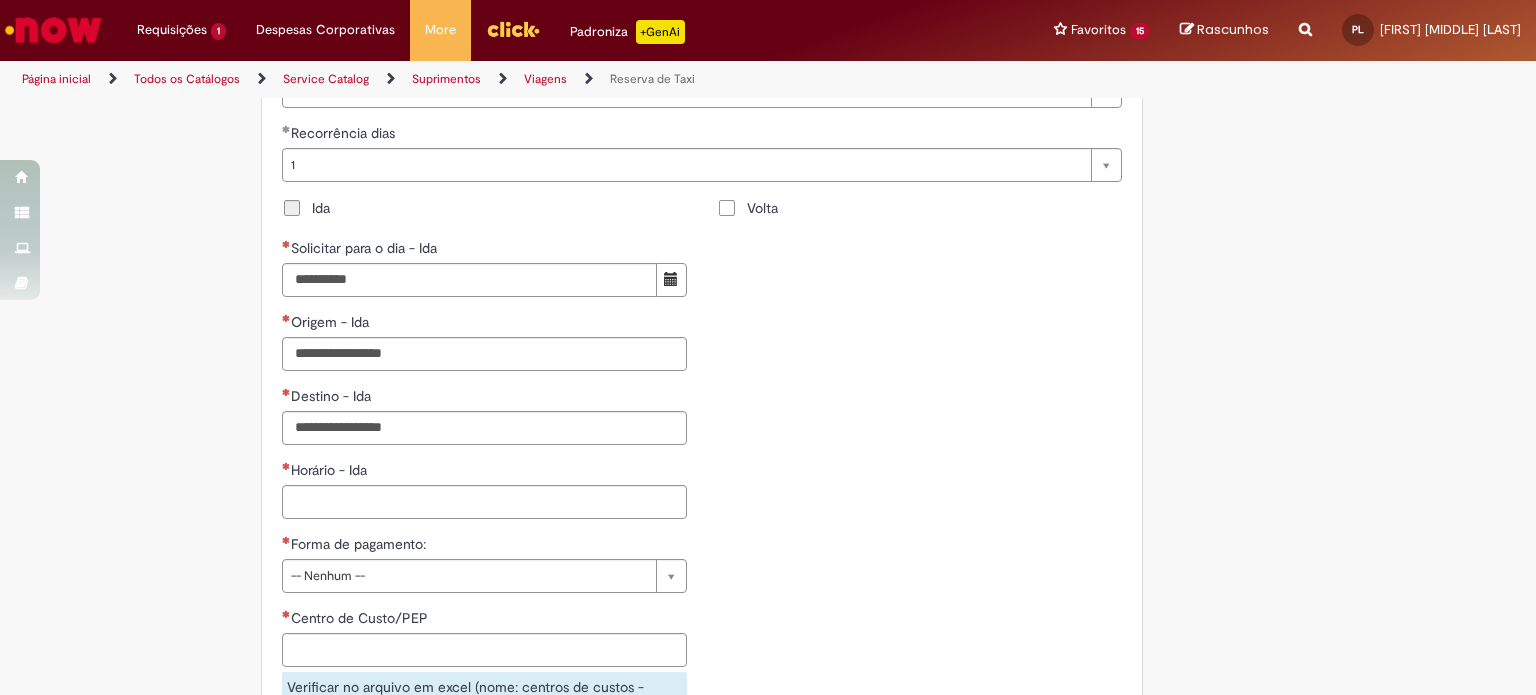 drag, startPoint x: 295, startPoint y: 207, endPoint x: 366, endPoint y: 219, distance: 72.00694 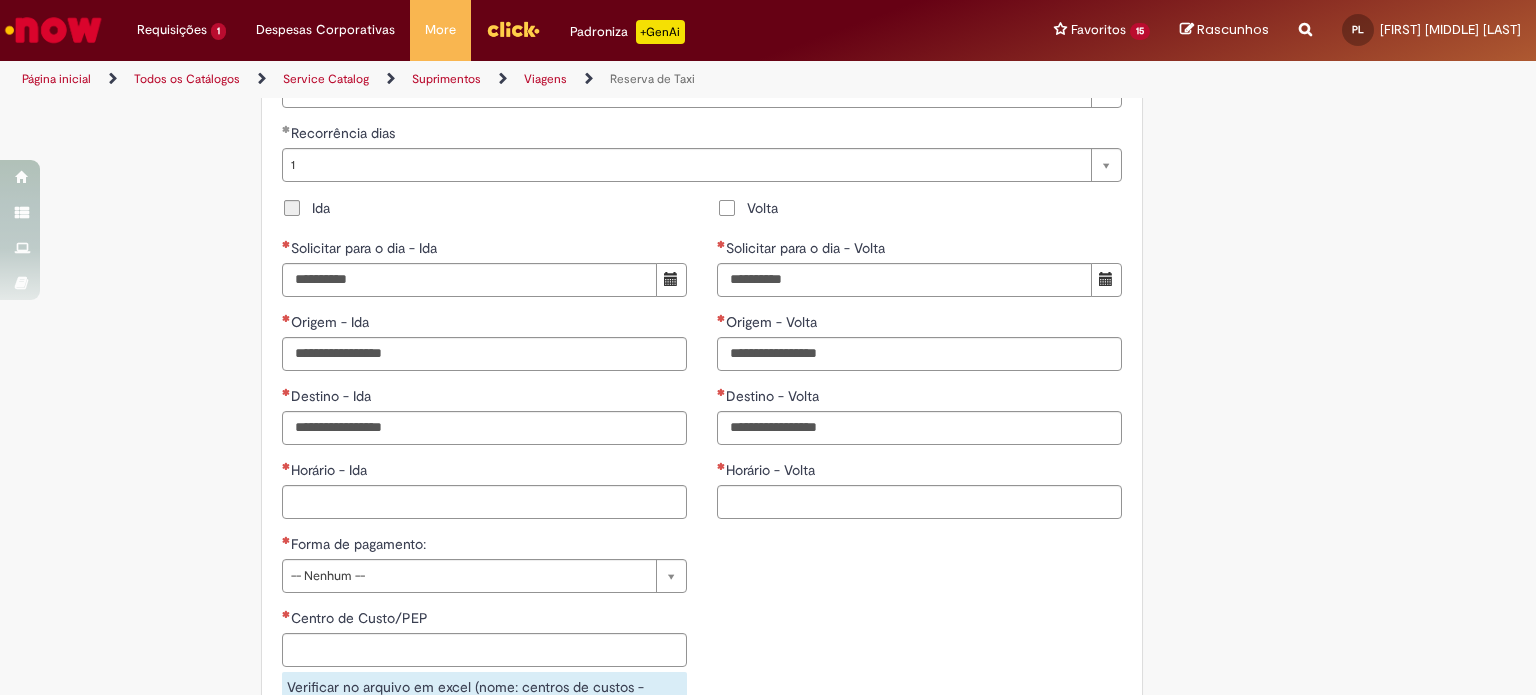 drag, startPoint x: 288, startPoint y: 203, endPoint x: 339, endPoint y: 242, distance: 64.202805 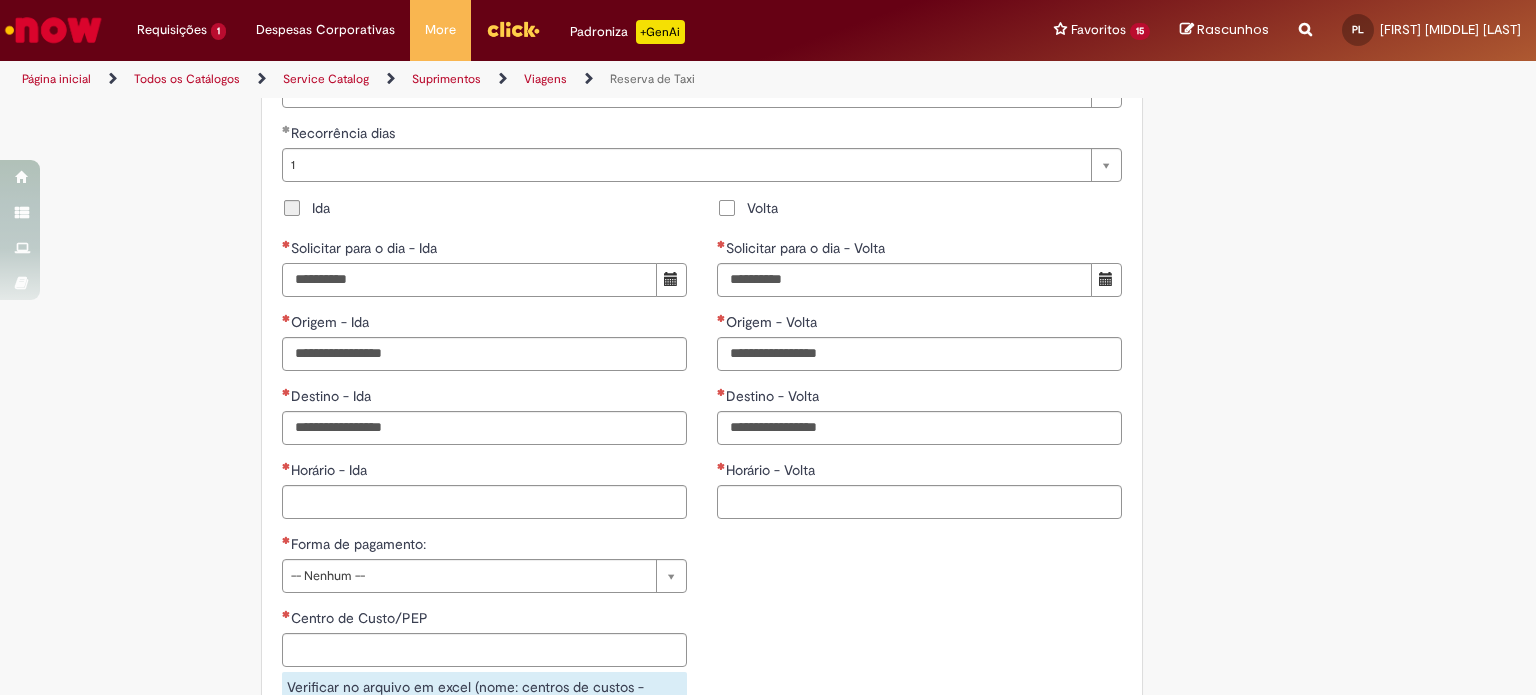 drag, startPoint x: 344, startPoint y: 264, endPoint x: 352, endPoint y: 271, distance: 10.630146 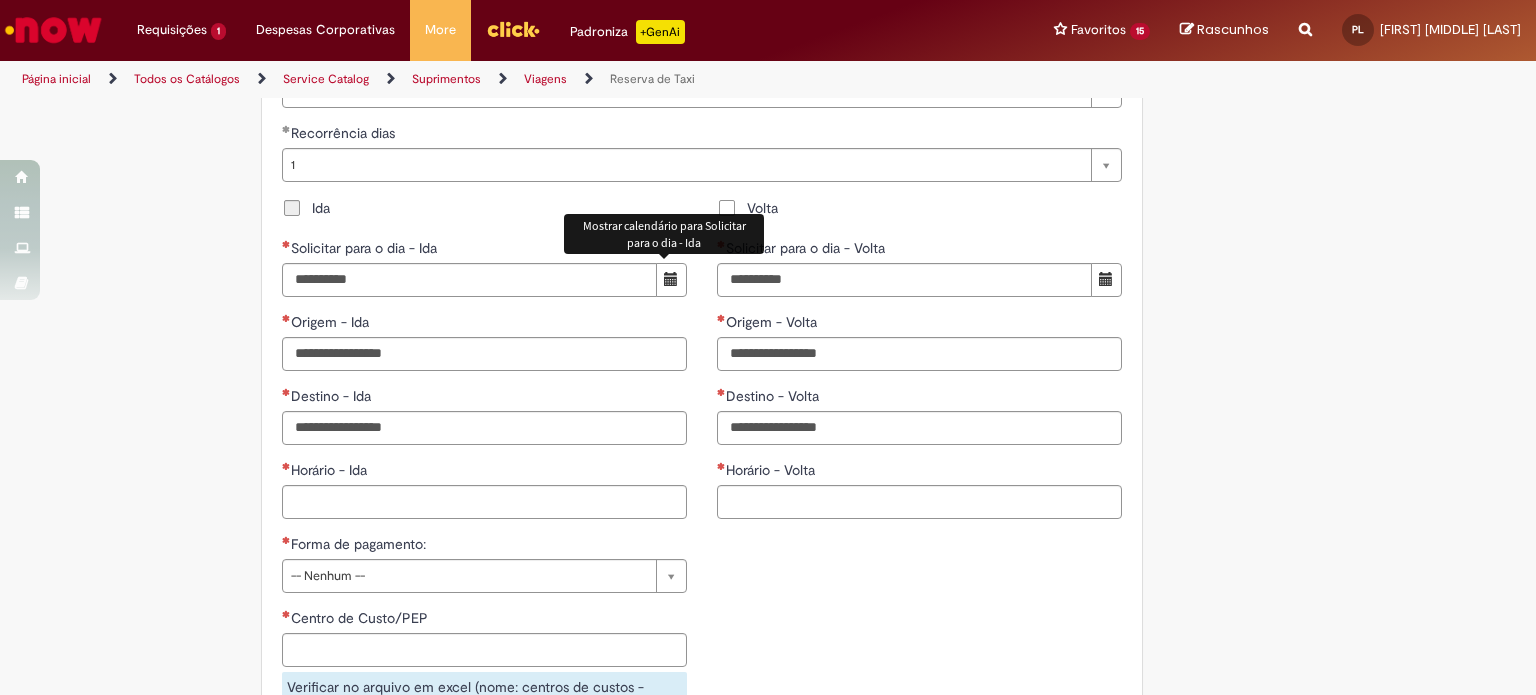 click at bounding box center [671, 280] 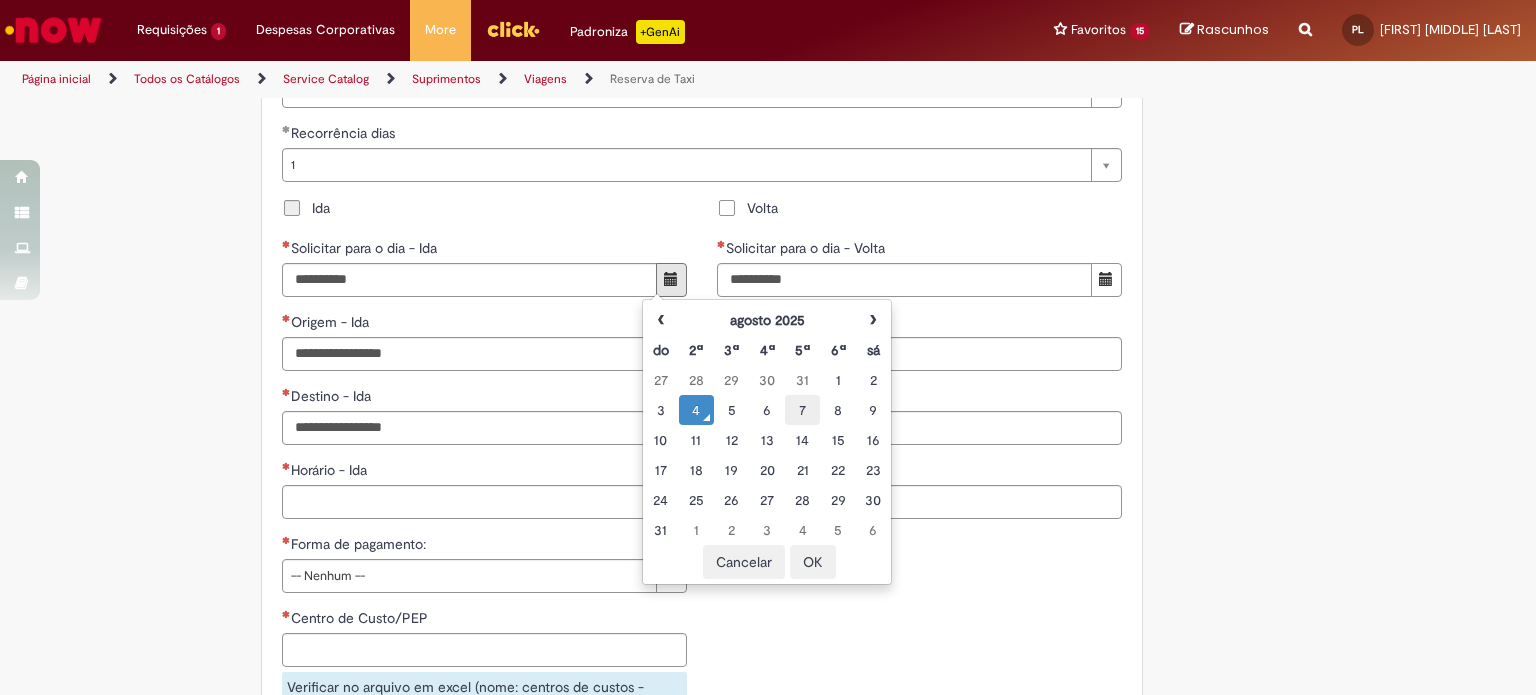 drag, startPoint x: 772, startPoint y: 408, endPoint x: 803, endPoint y: 411, distance: 31.144823 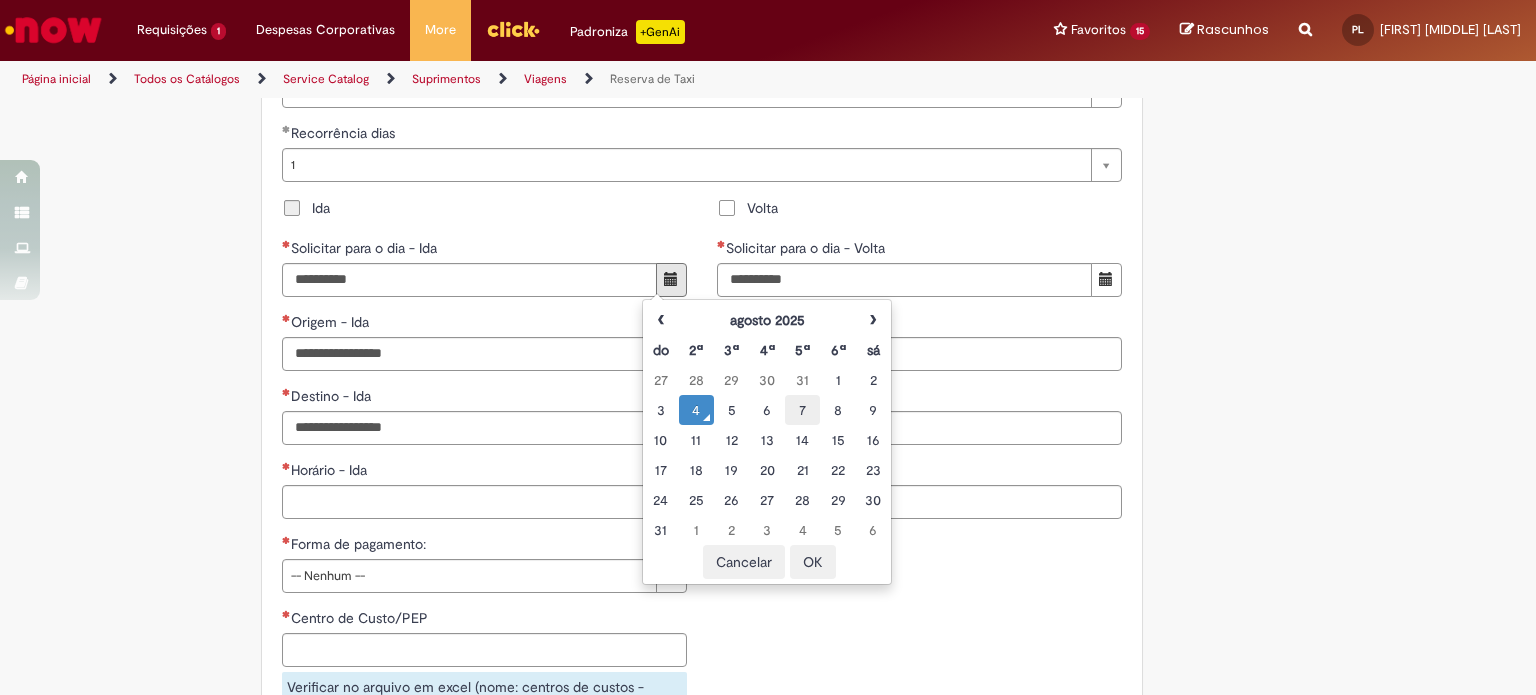 click on "3 4 5 6 7 8 9" at bounding box center (767, 410) 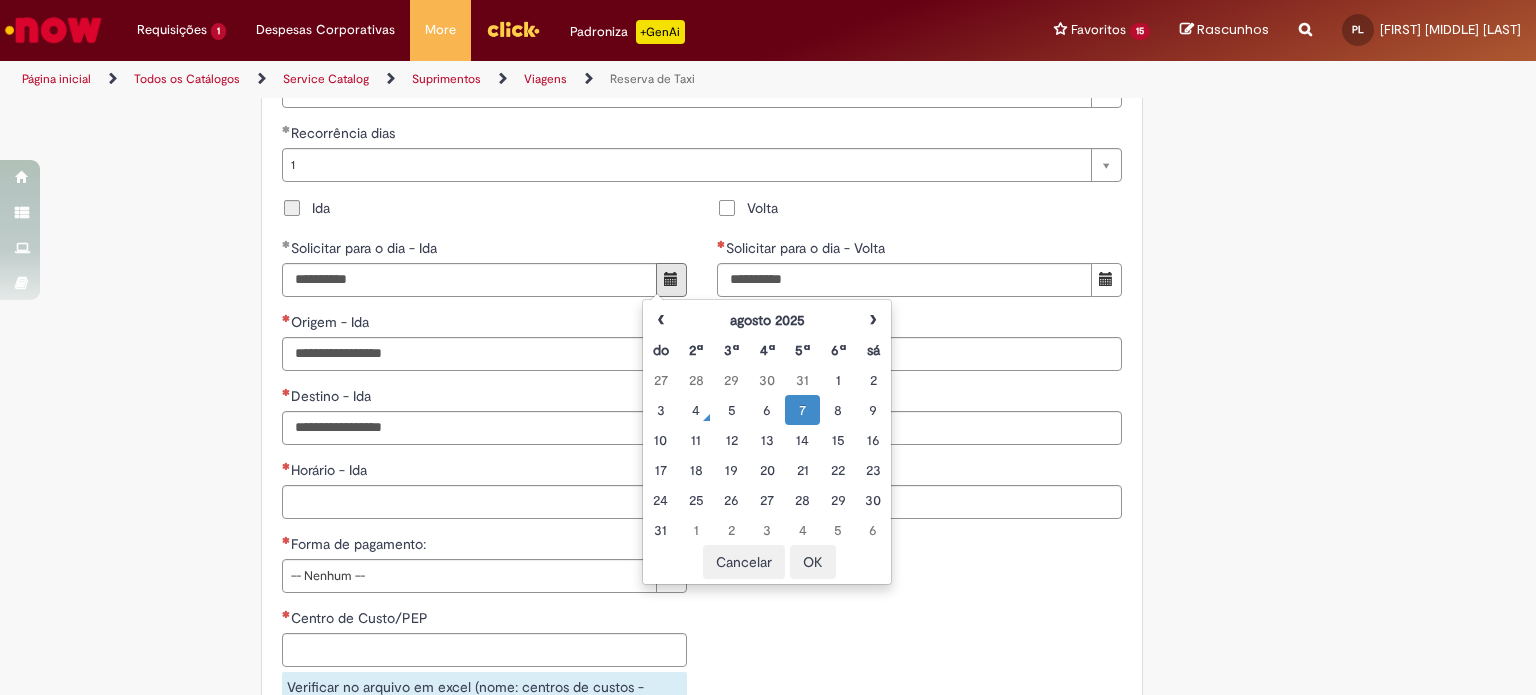 click on "7" at bounding box center (802, 410) 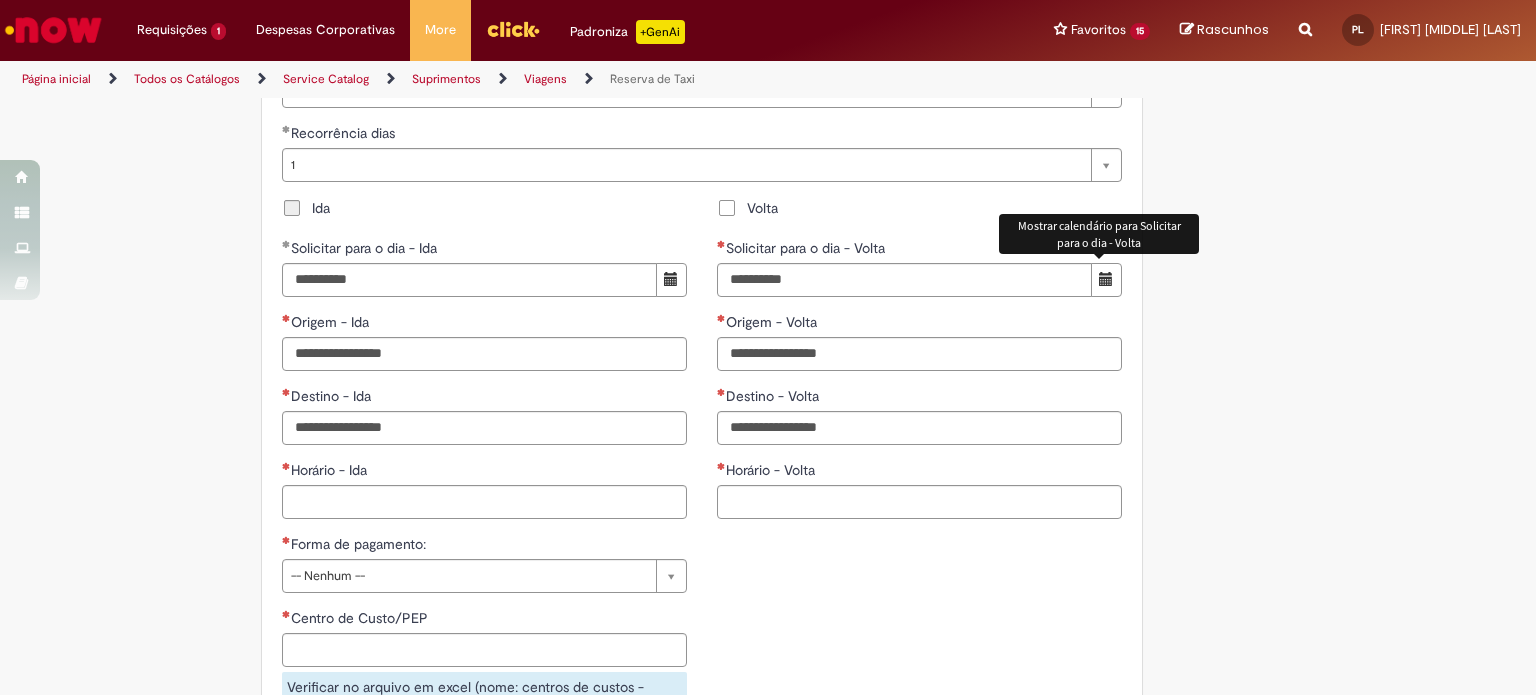 drag, startPoint x: 1096, startPoint y: 279, endPoint x: 1054, endPoint y: 284, distance: 42.296574 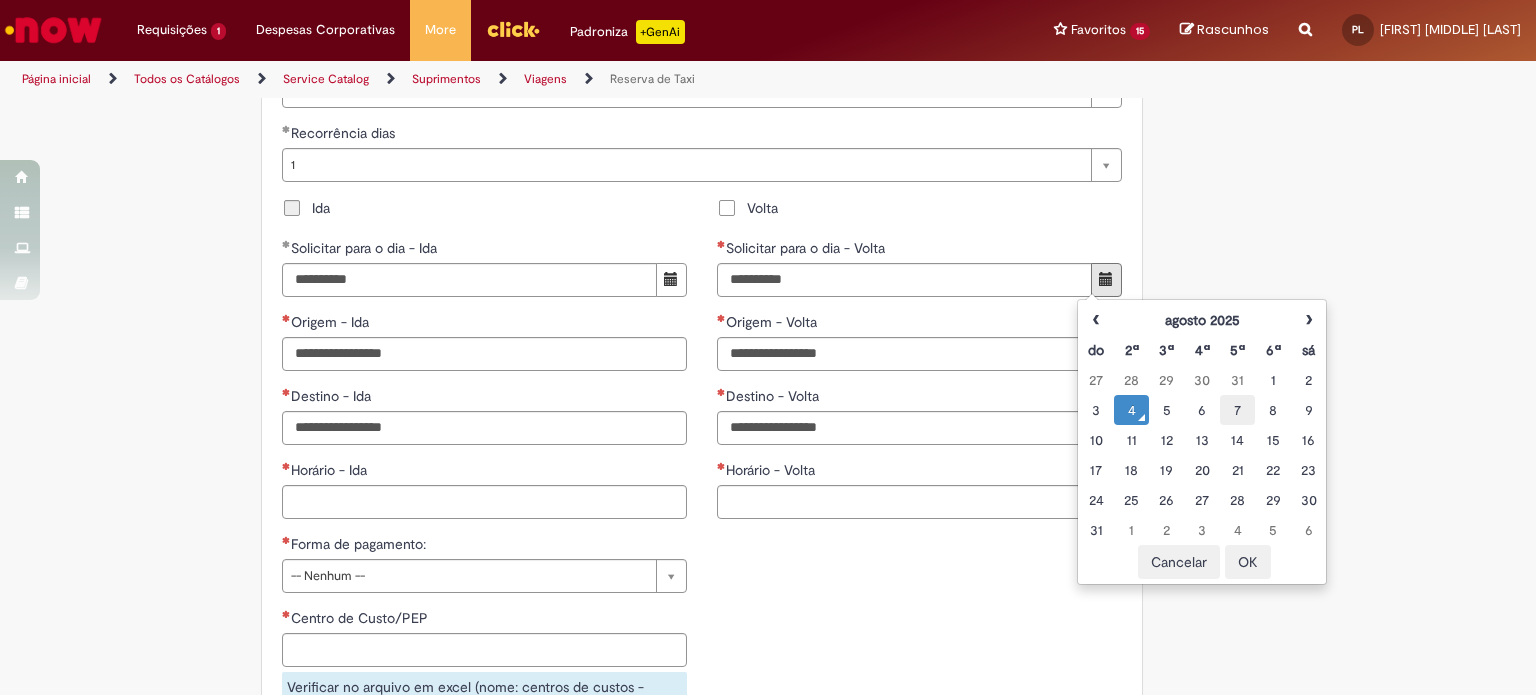 click on "7" at bounding box center [1237, 410] 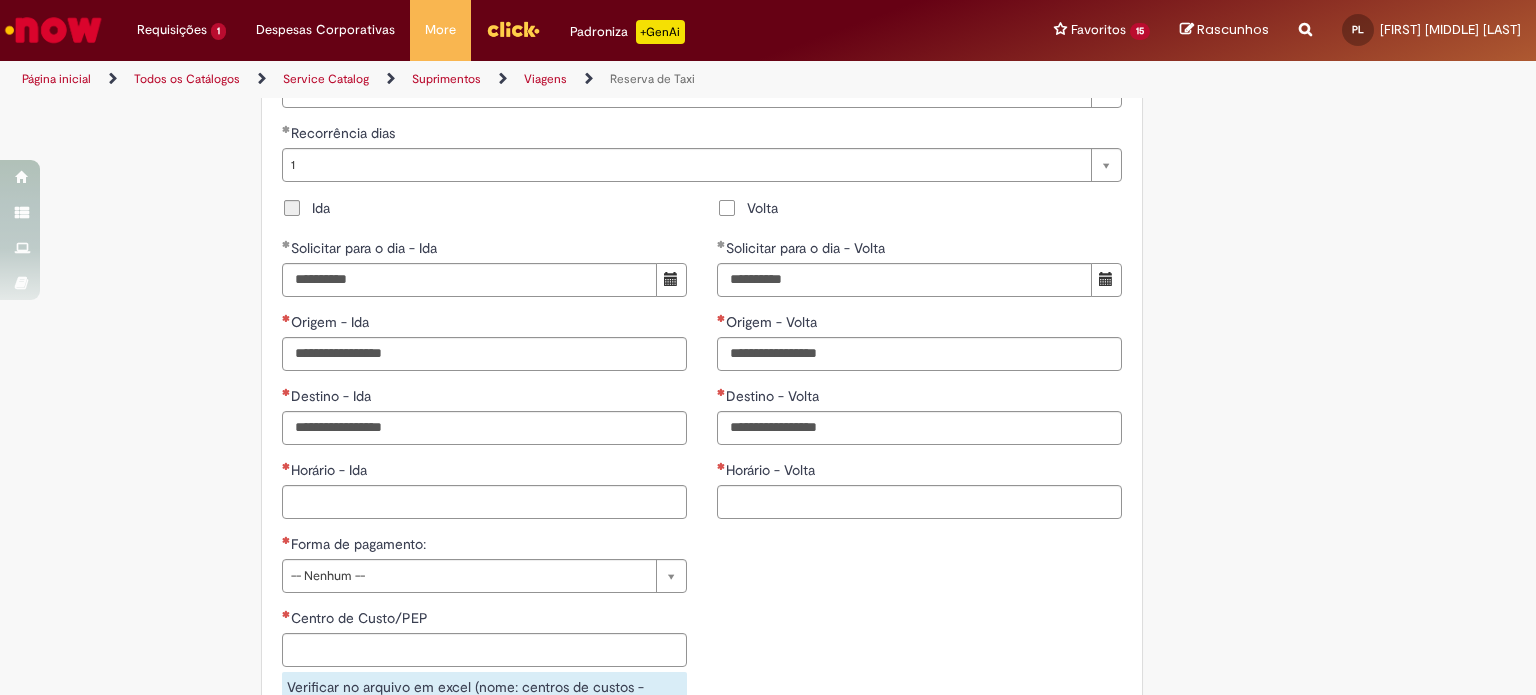 click on "**********" at bounding box center (768, -36) 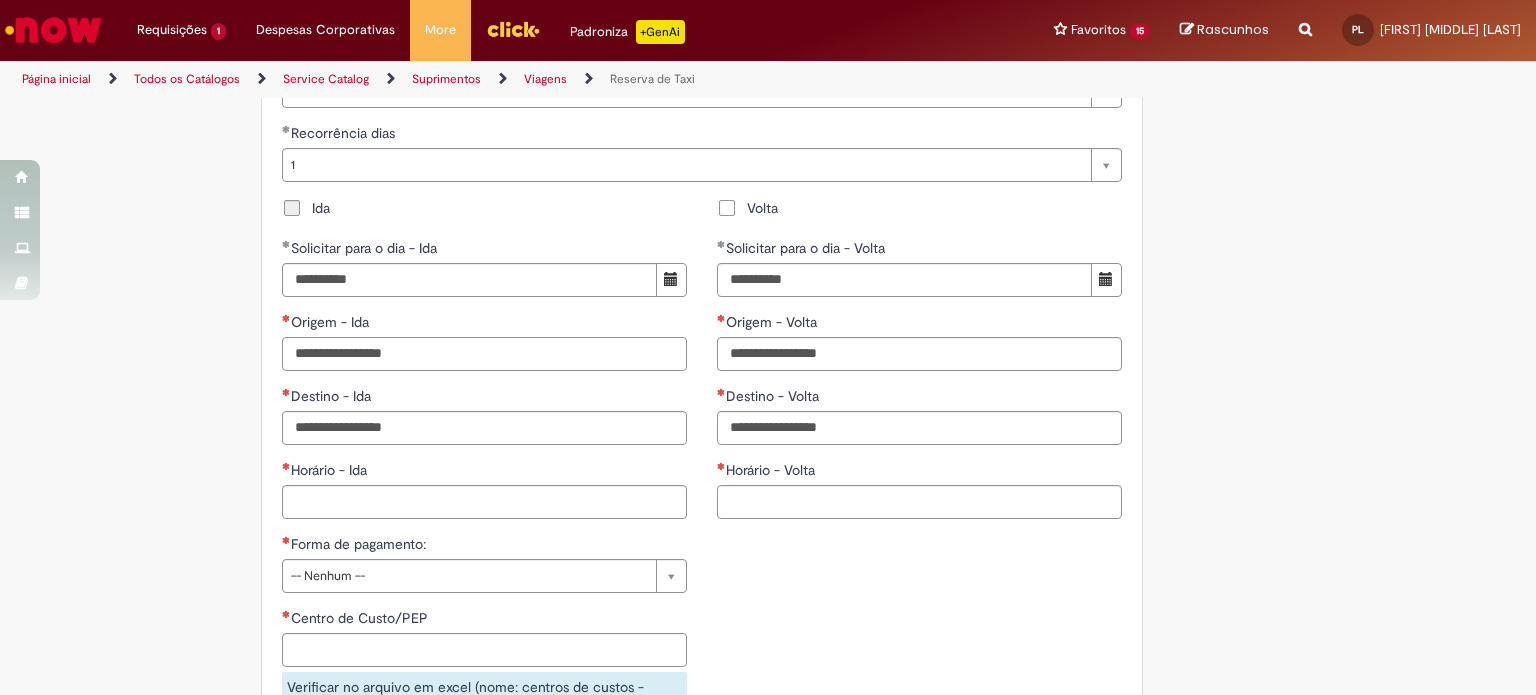 click on "Origem - Ida" at bounding box center (484, 354) 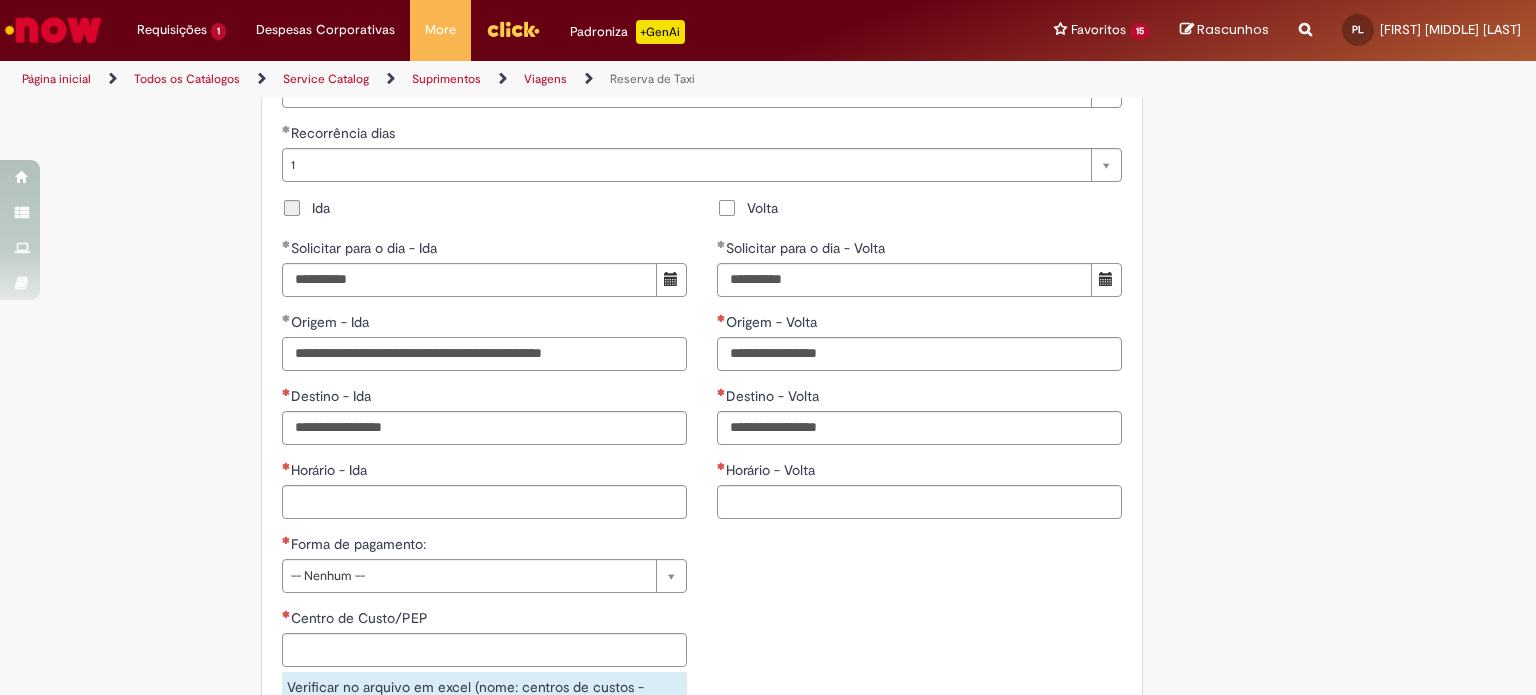 type on "**********" 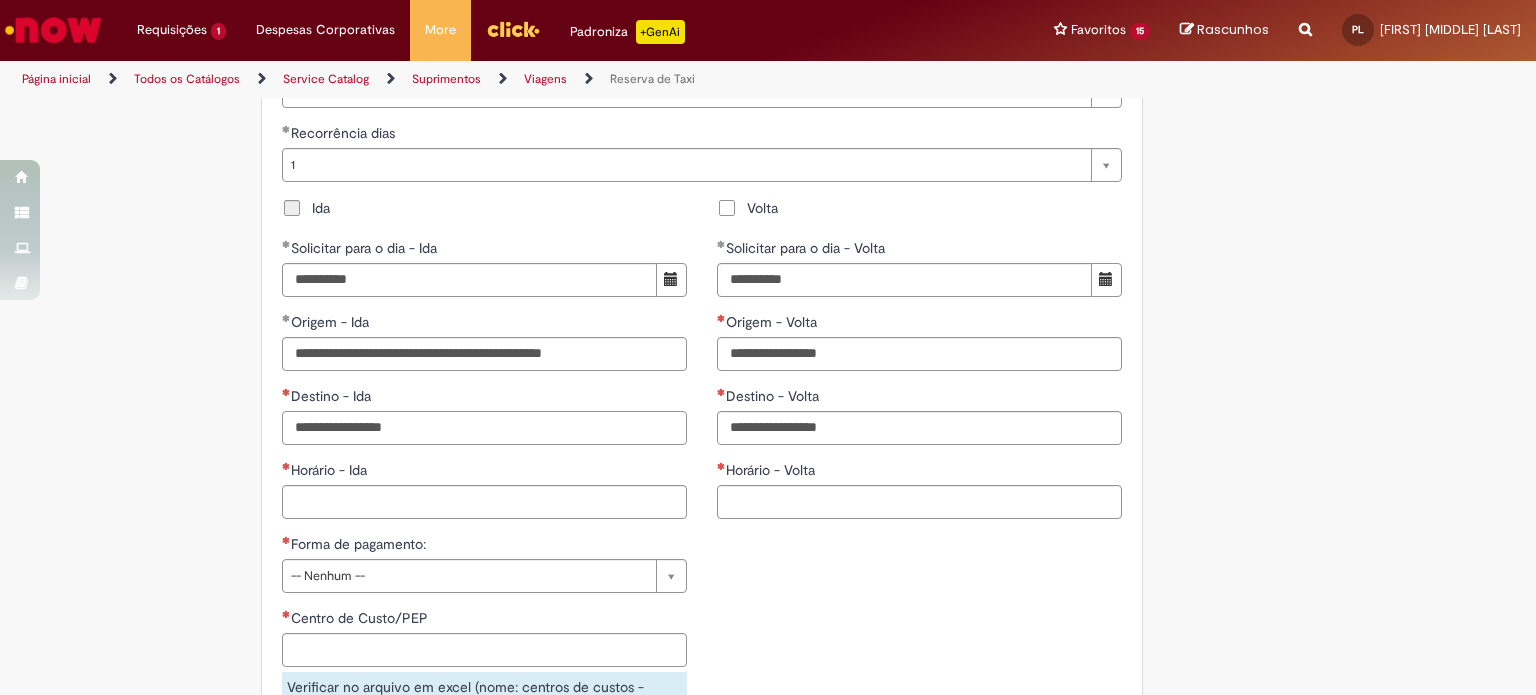 click on "Destino - Ida" at bounding box center (484, 428) 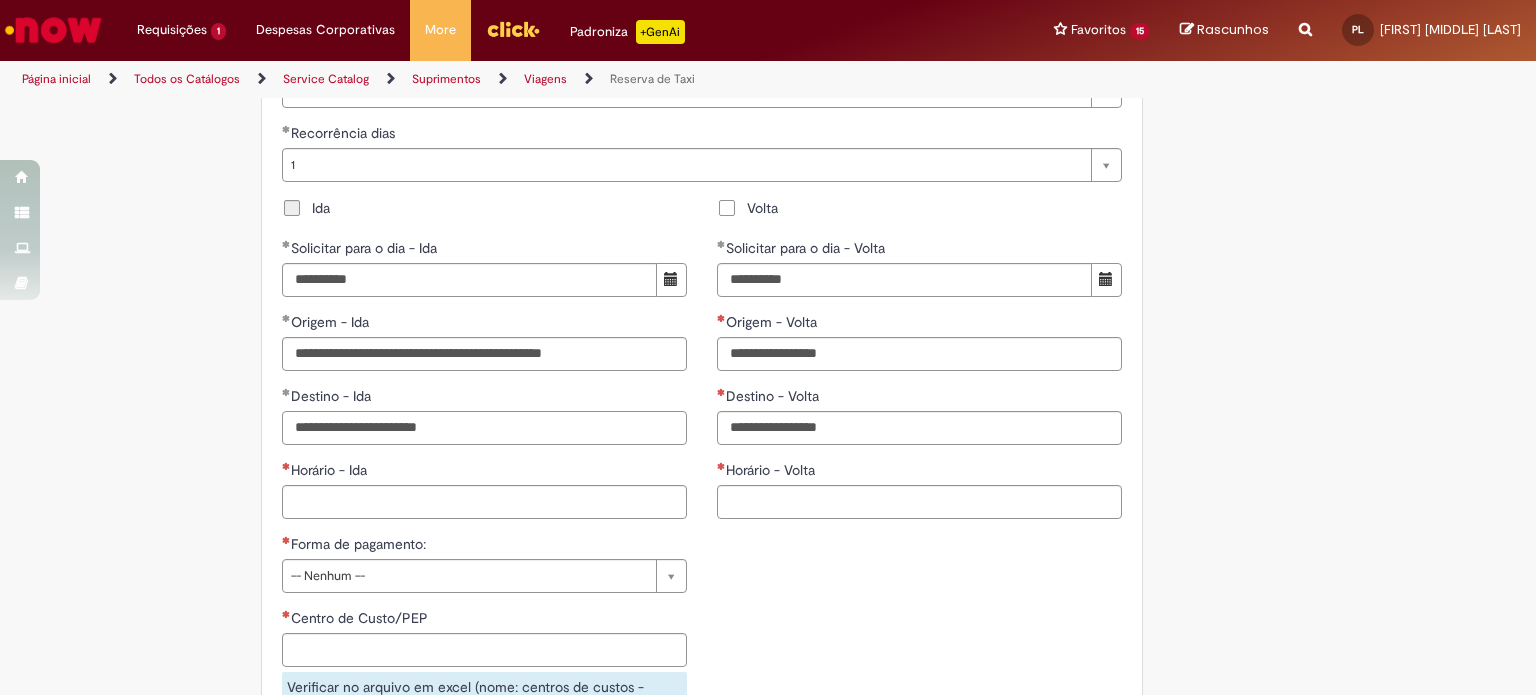 type on "**********" 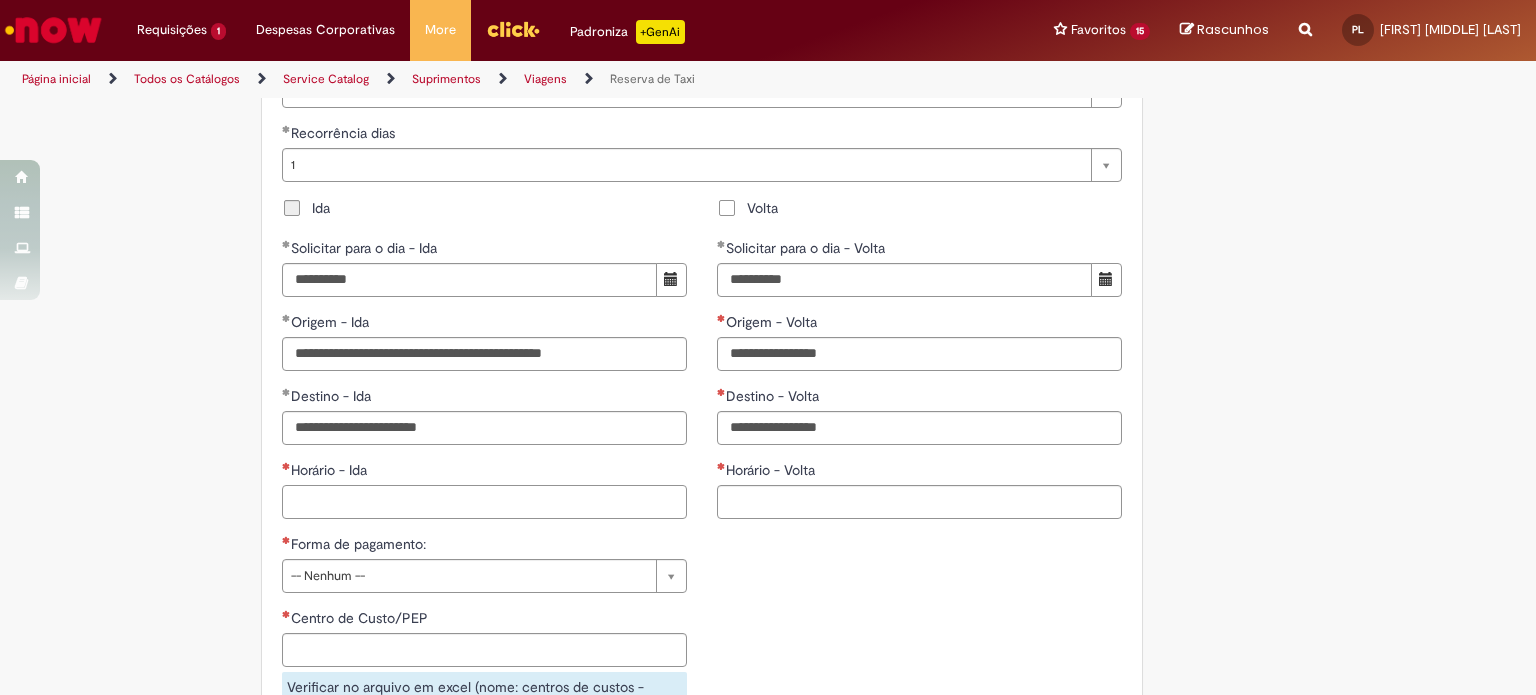 click on "Horário - Ida" at bounding box center [484, 502] 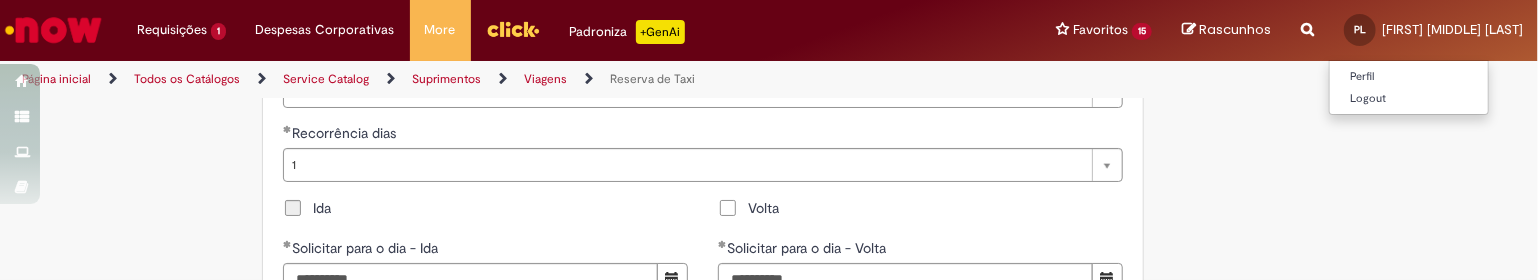 type on "*****" 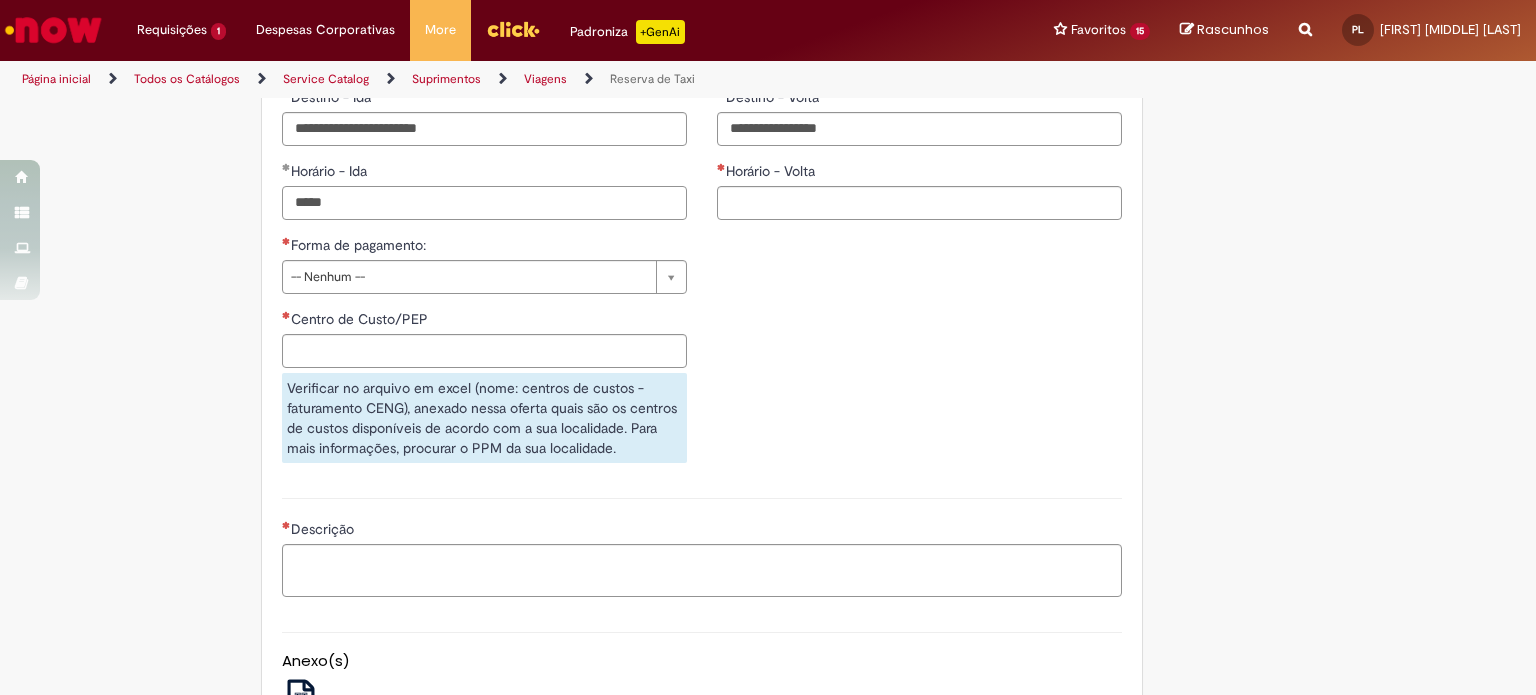 scroll, scrollTop: 1700, scrollLeft: 0, axis: vertical 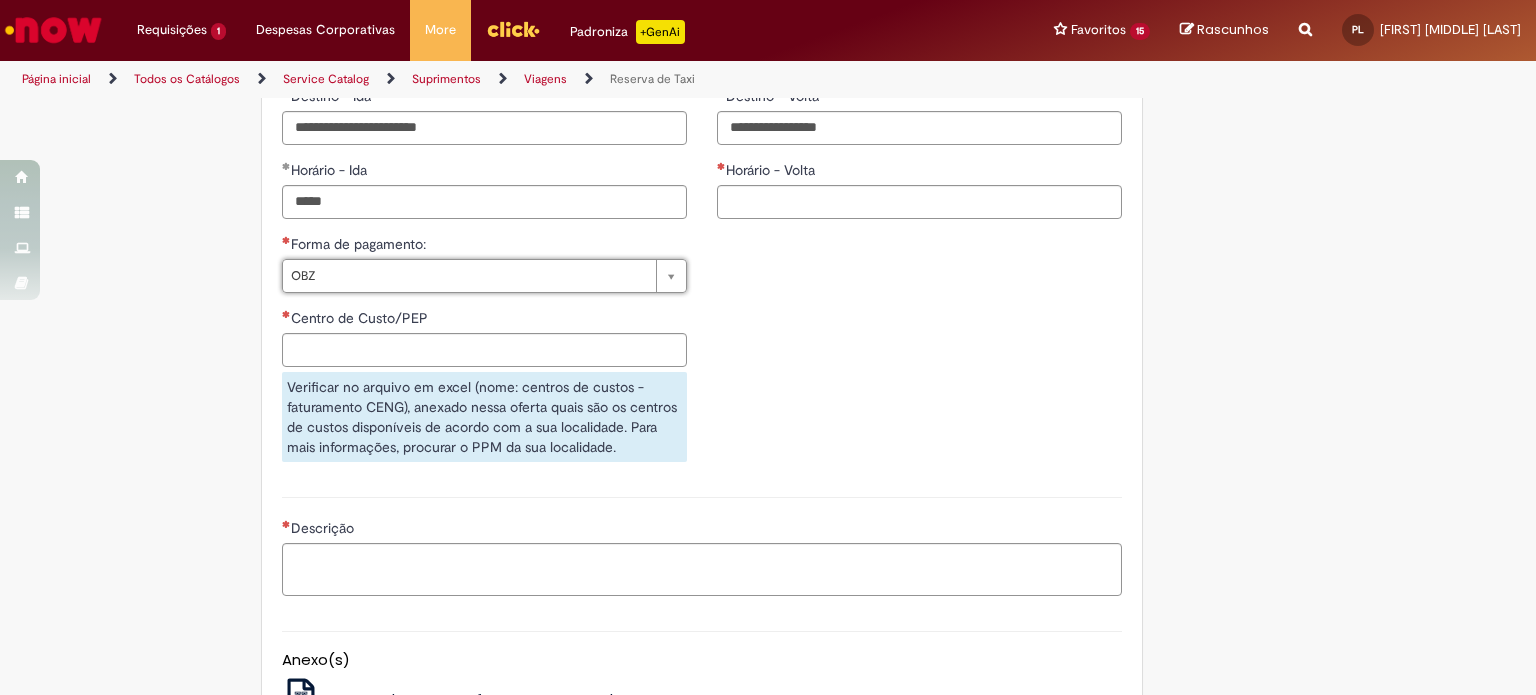 type on "***" 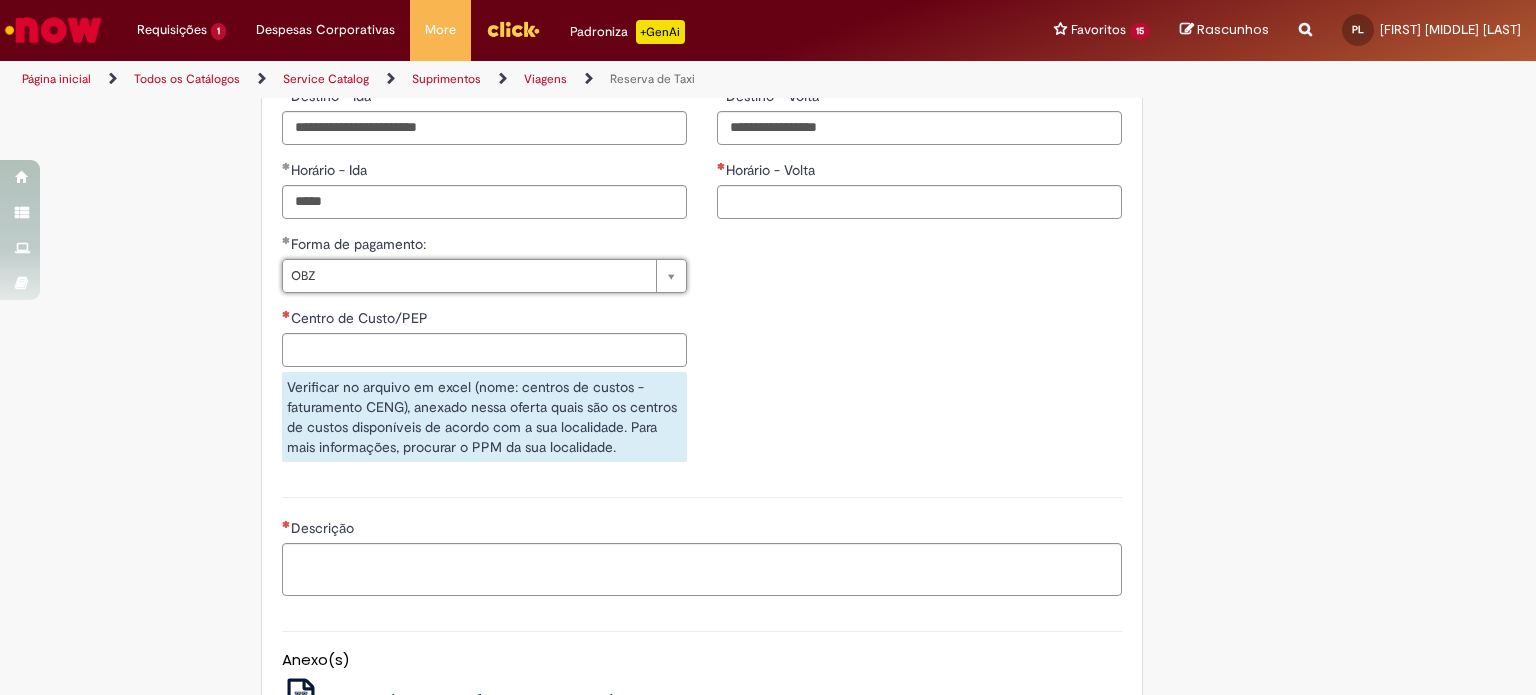 click on "Centro de Custo/PEP" at bounding box center (484, 320) 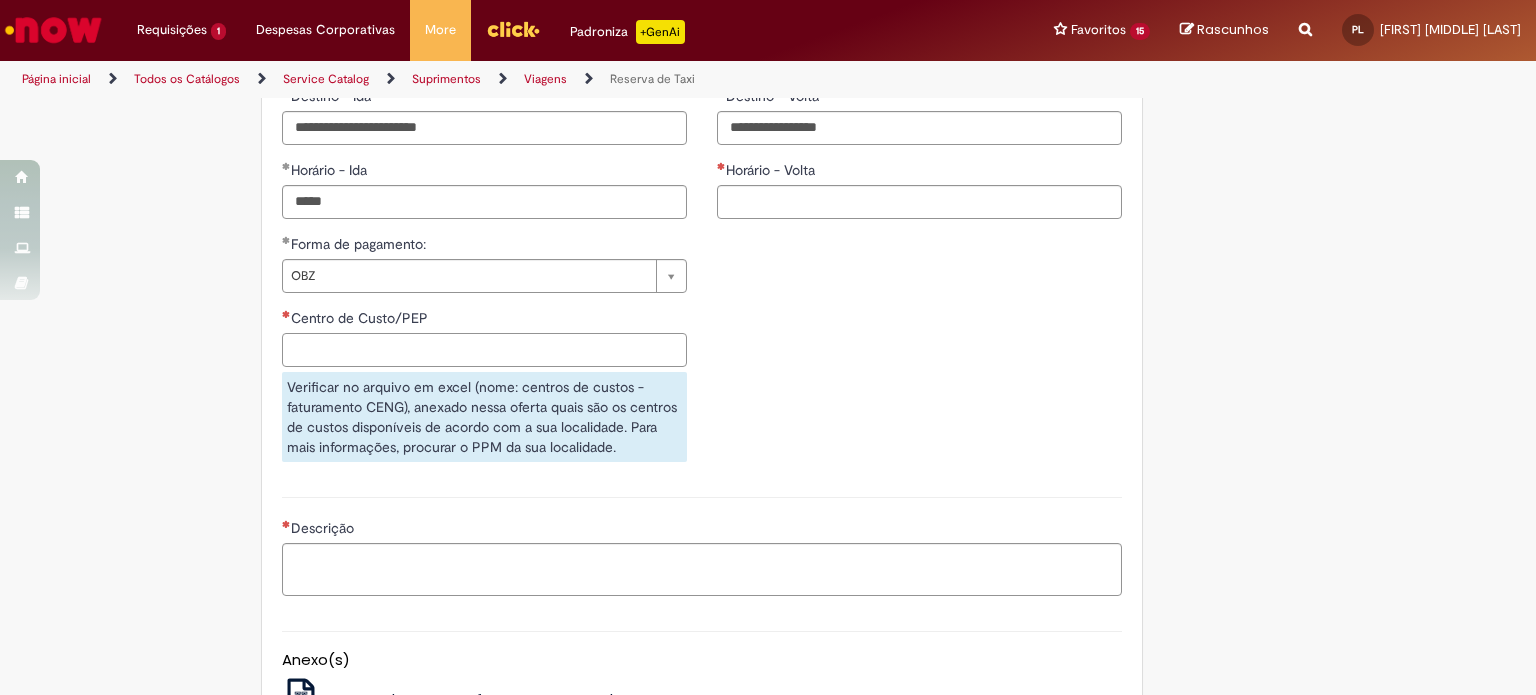 click on "Centro de Custo/PEP" at bounding box center (484, 350) 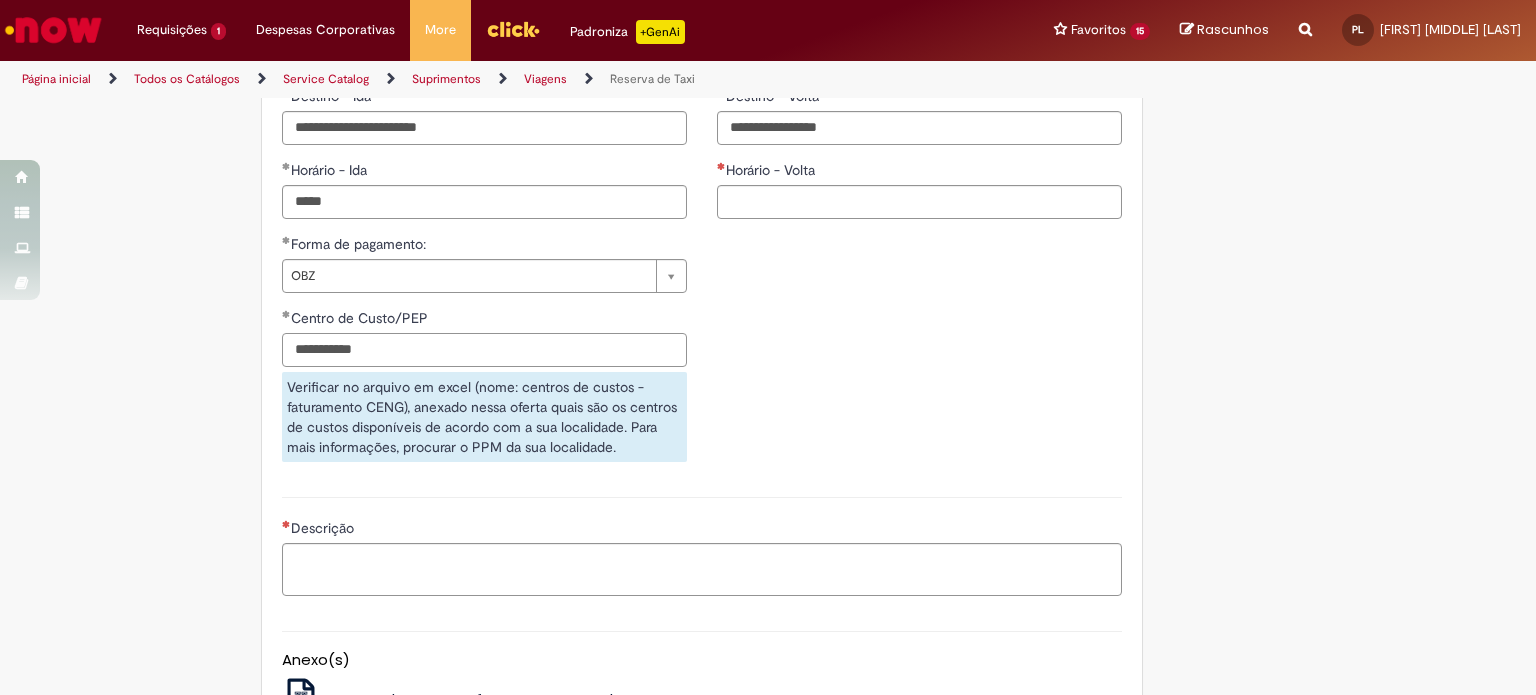 type on "**********" 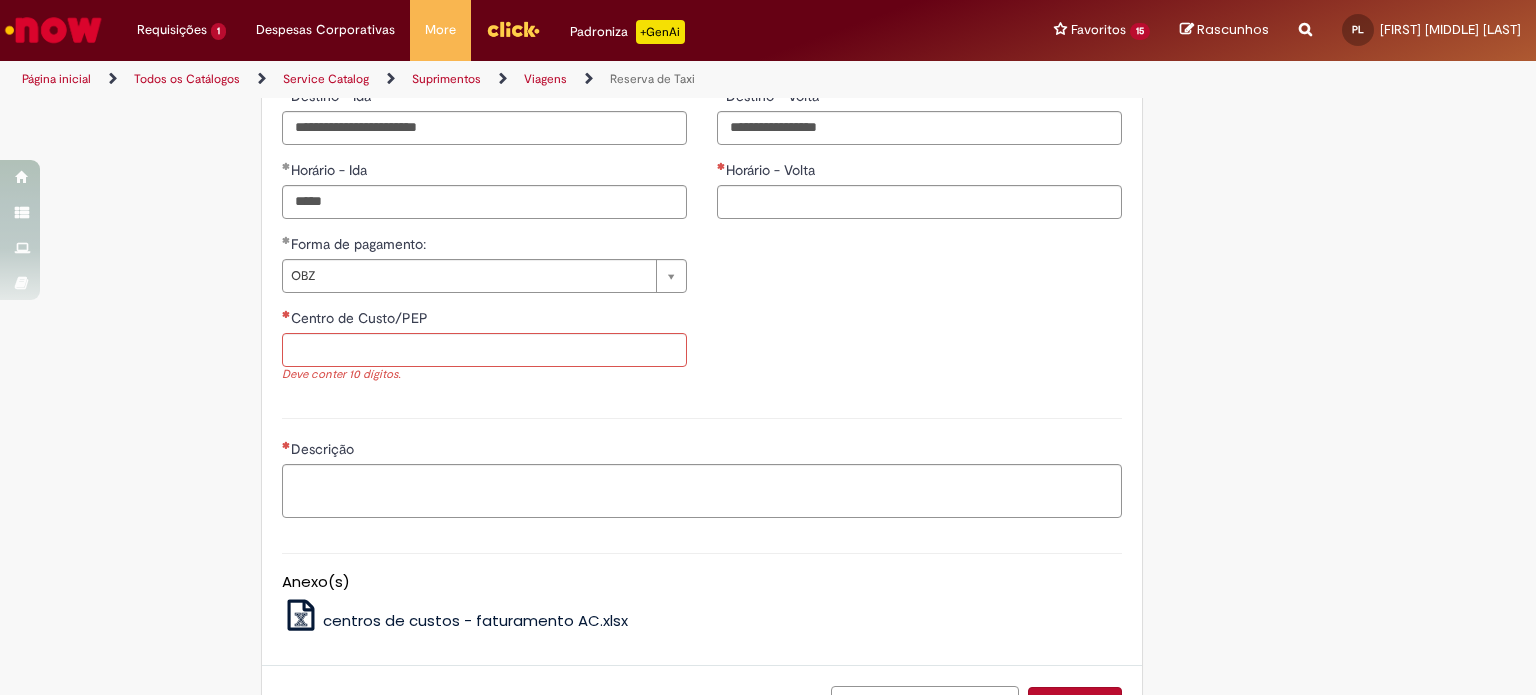 click on "Centro de Custo/PEP" at bounding box center (484, 320) 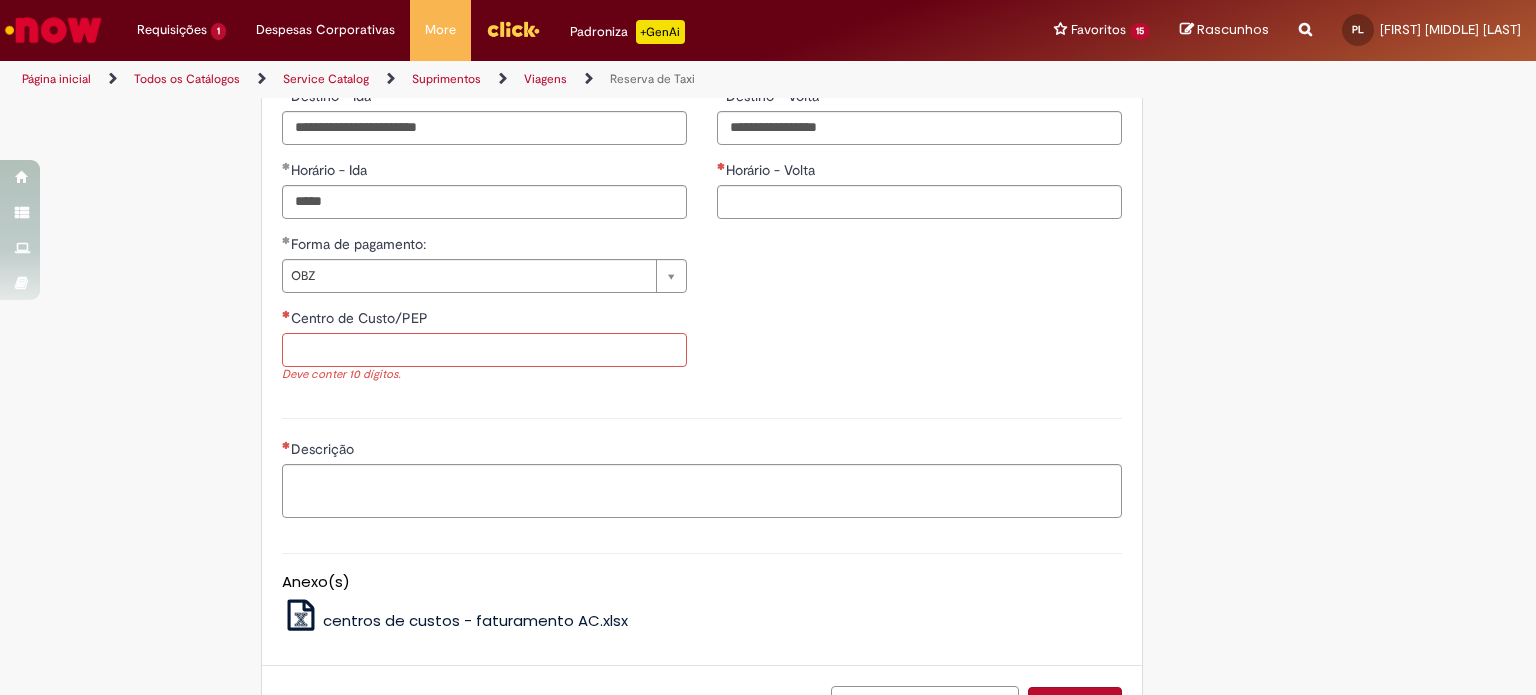 click on "Centro de Custo/PEP" at bounding box center [484, 350] 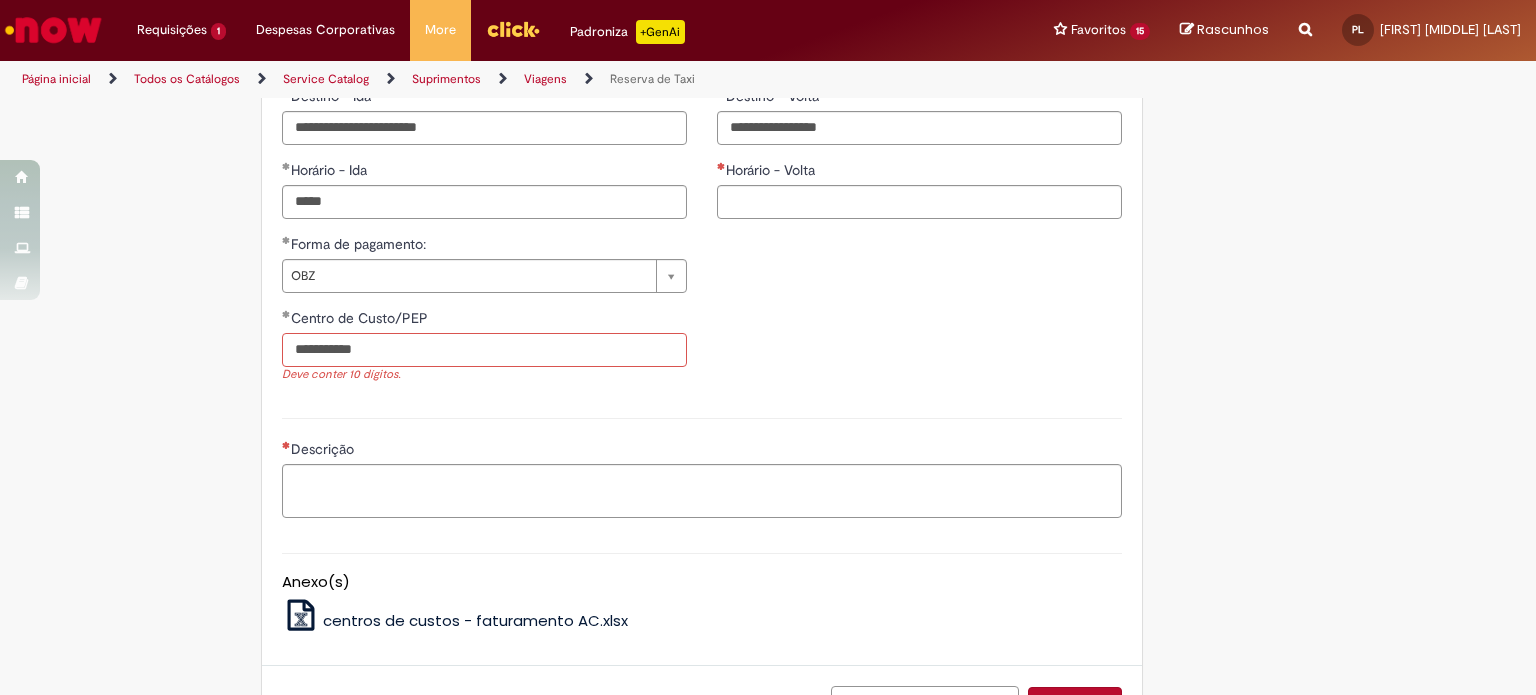 type on "**********" 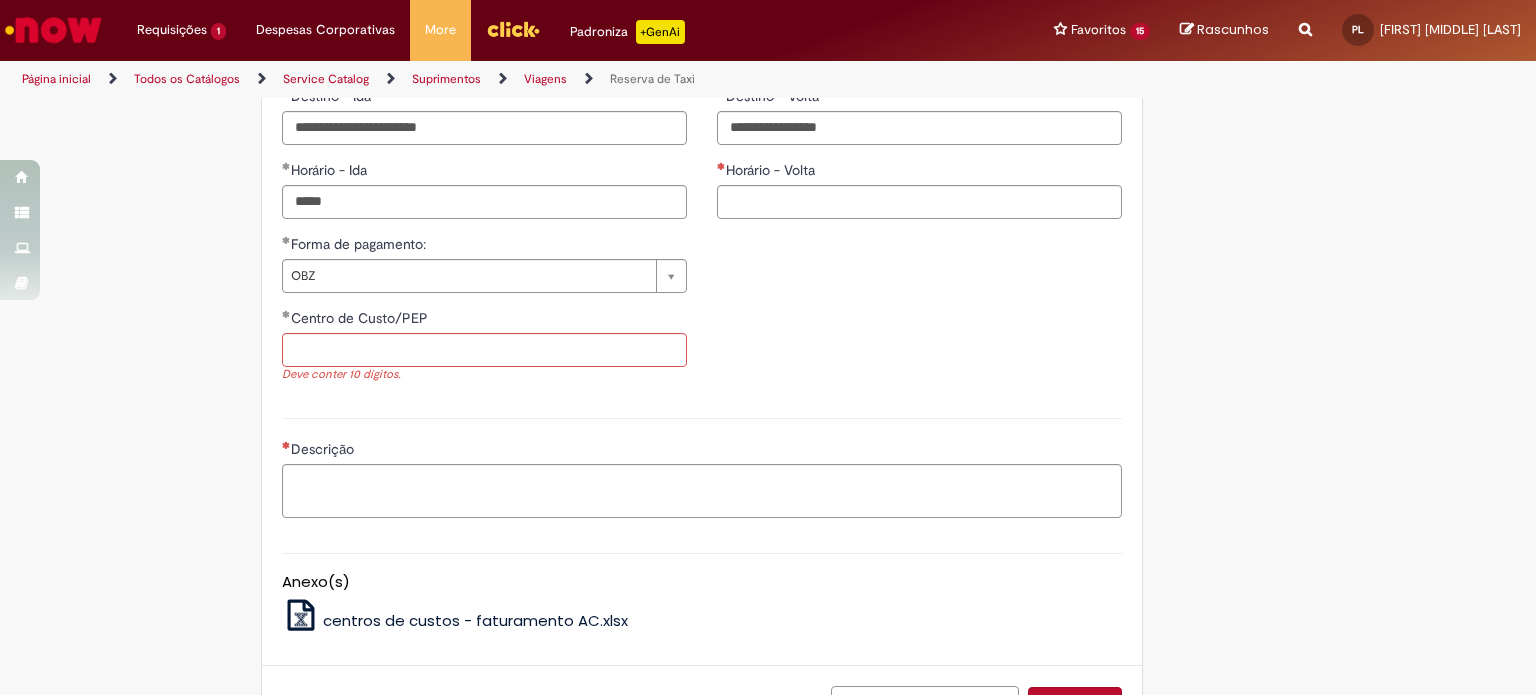 click on "**********" at bounding box center (702, 316) 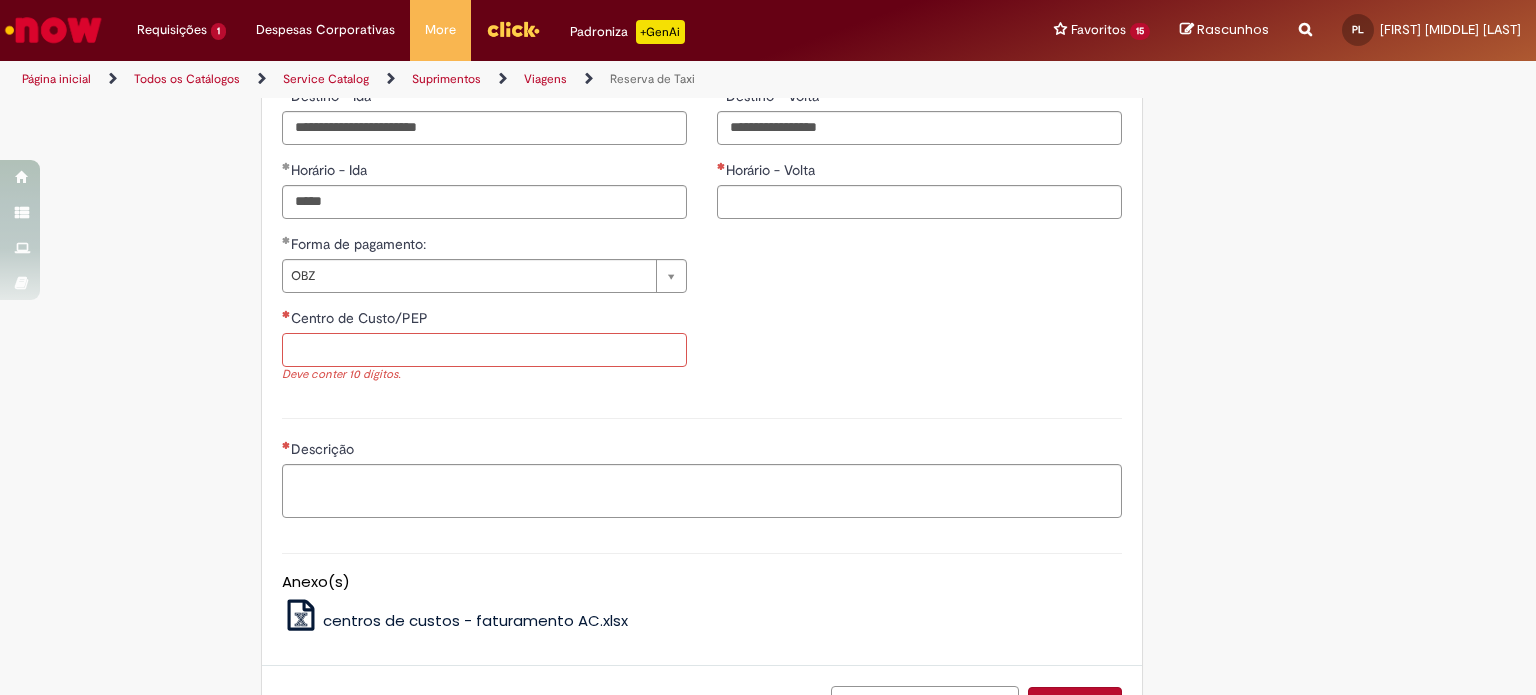 click on "Centro de Custo/PEP" at bounding box center [484, 350] 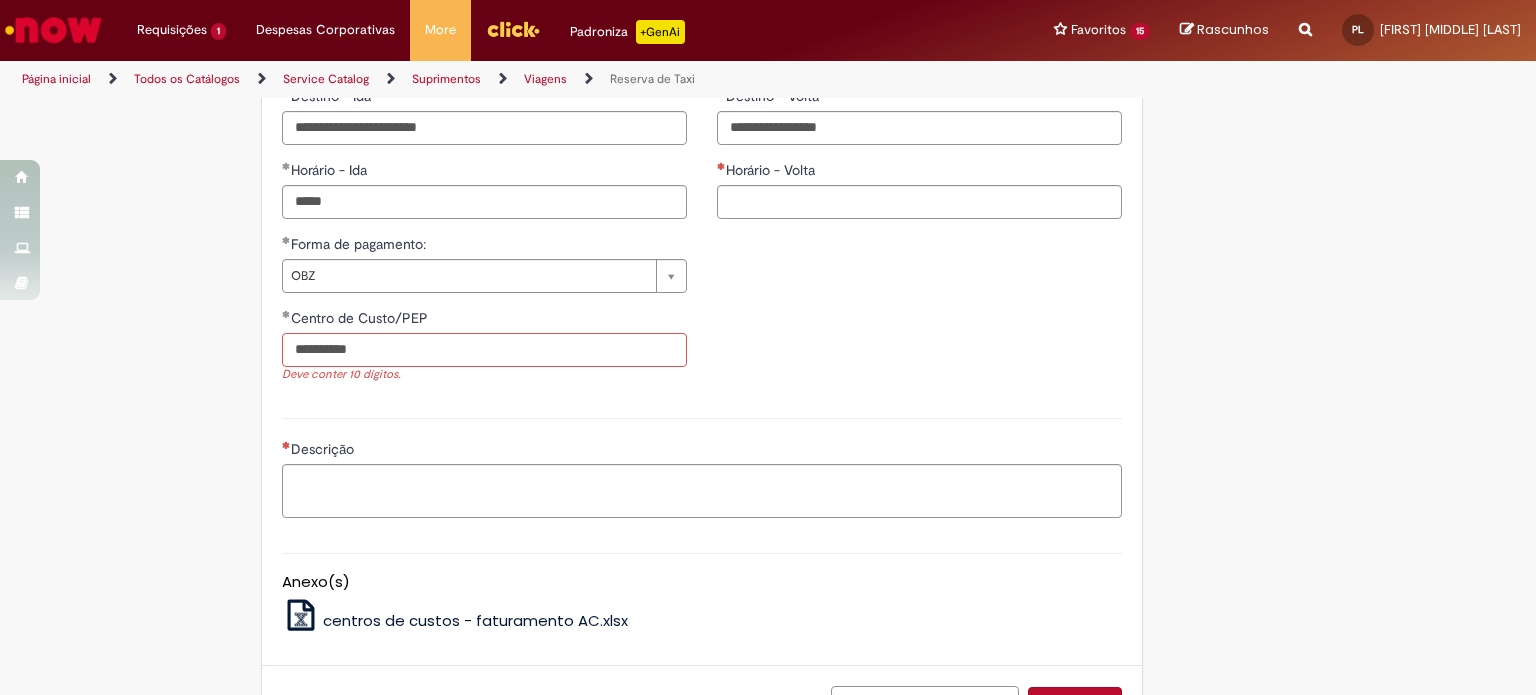 type on "**********" 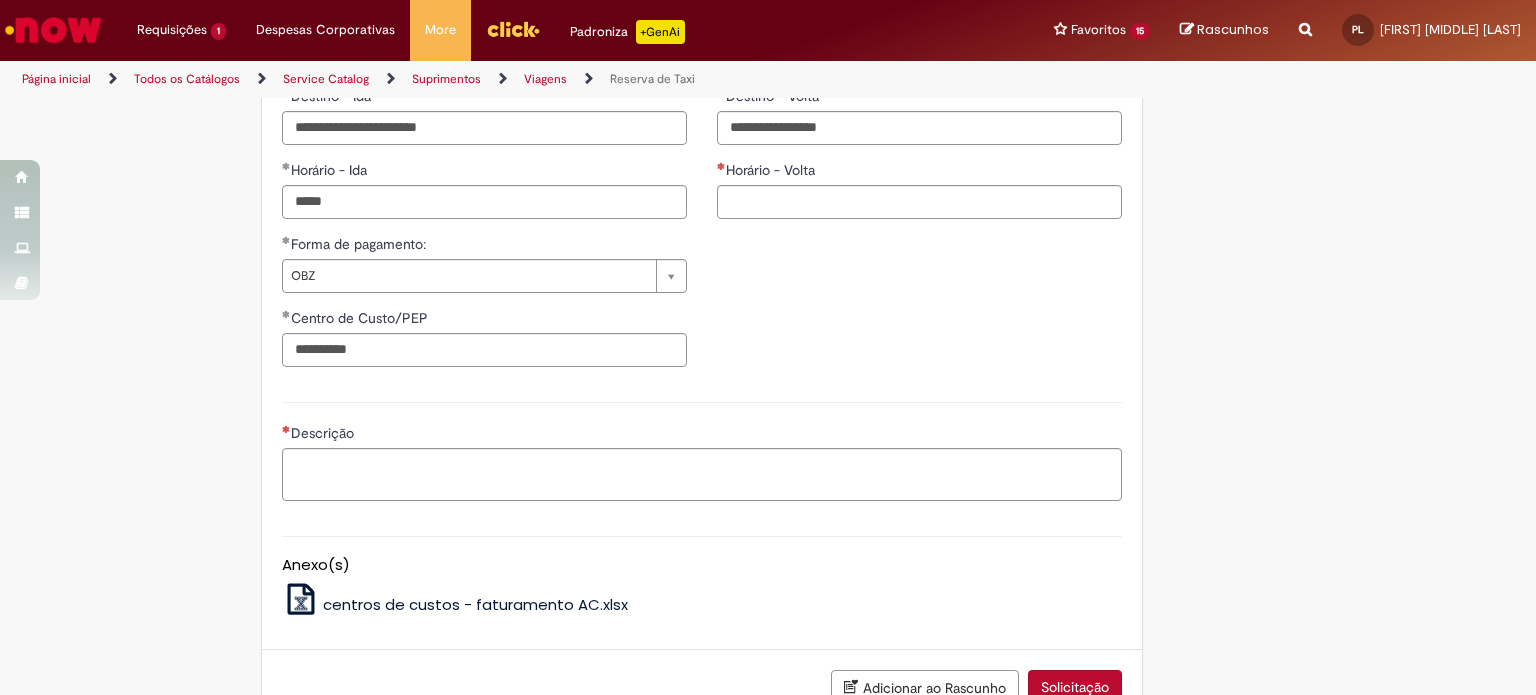 click on "**********" at bounding box center [702, 308] 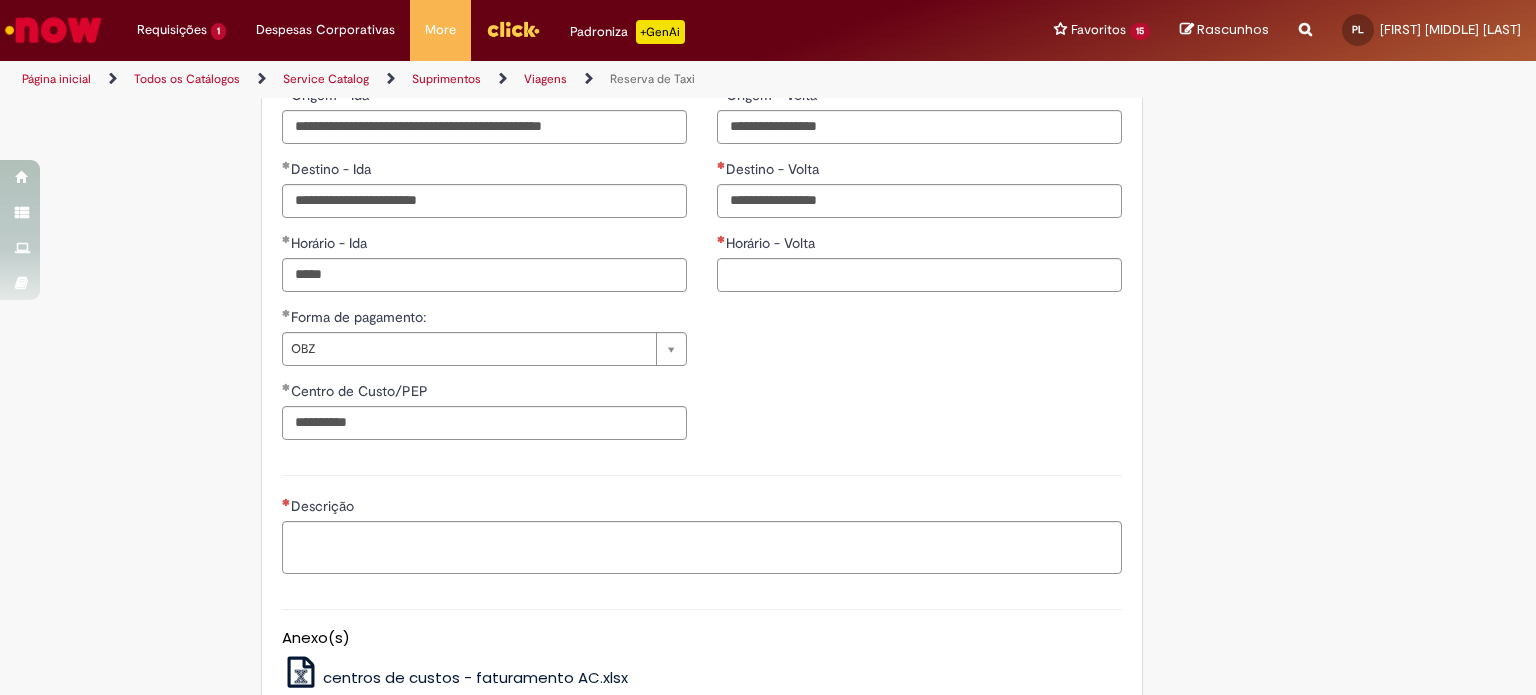scroll, scrollTop: 1500, scrollLeft: 0, axis: vertical 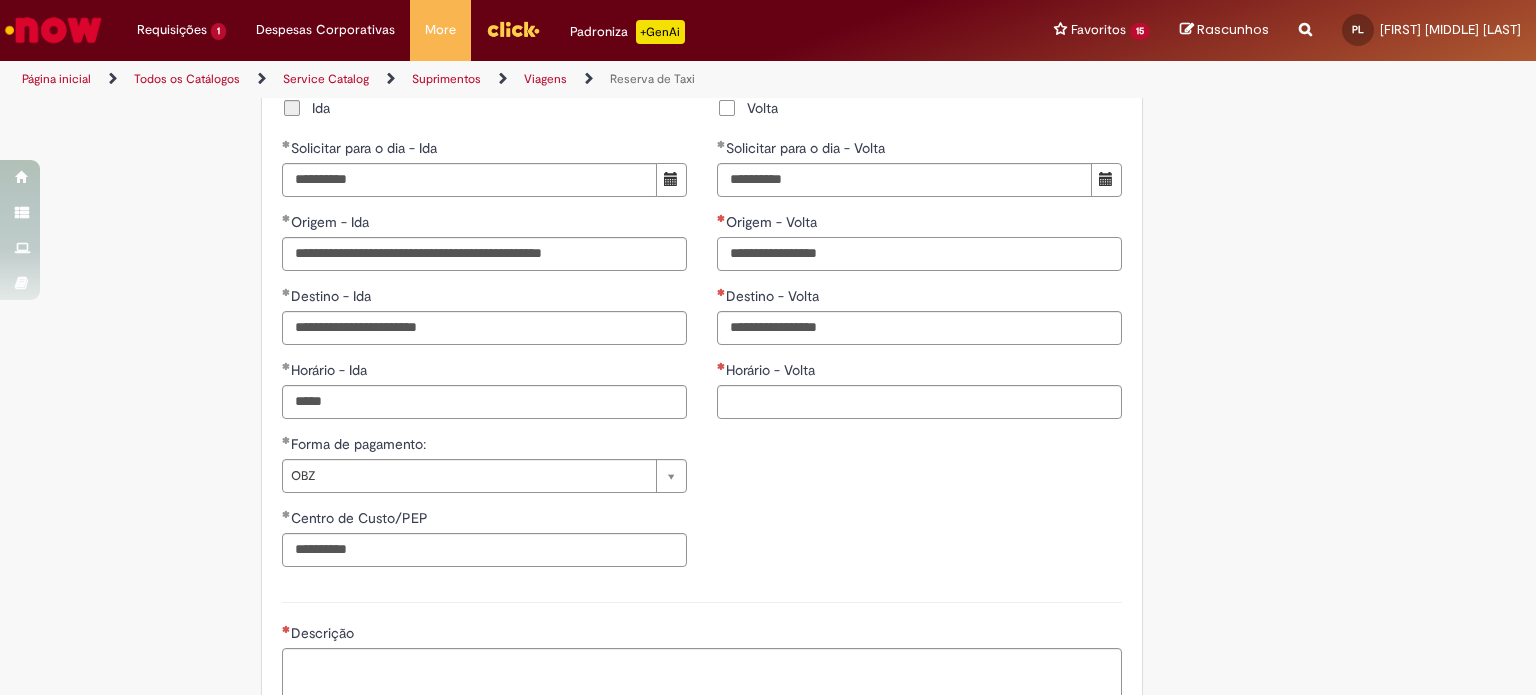 click on "Origem - Volta" at bounding box center (919, 254) 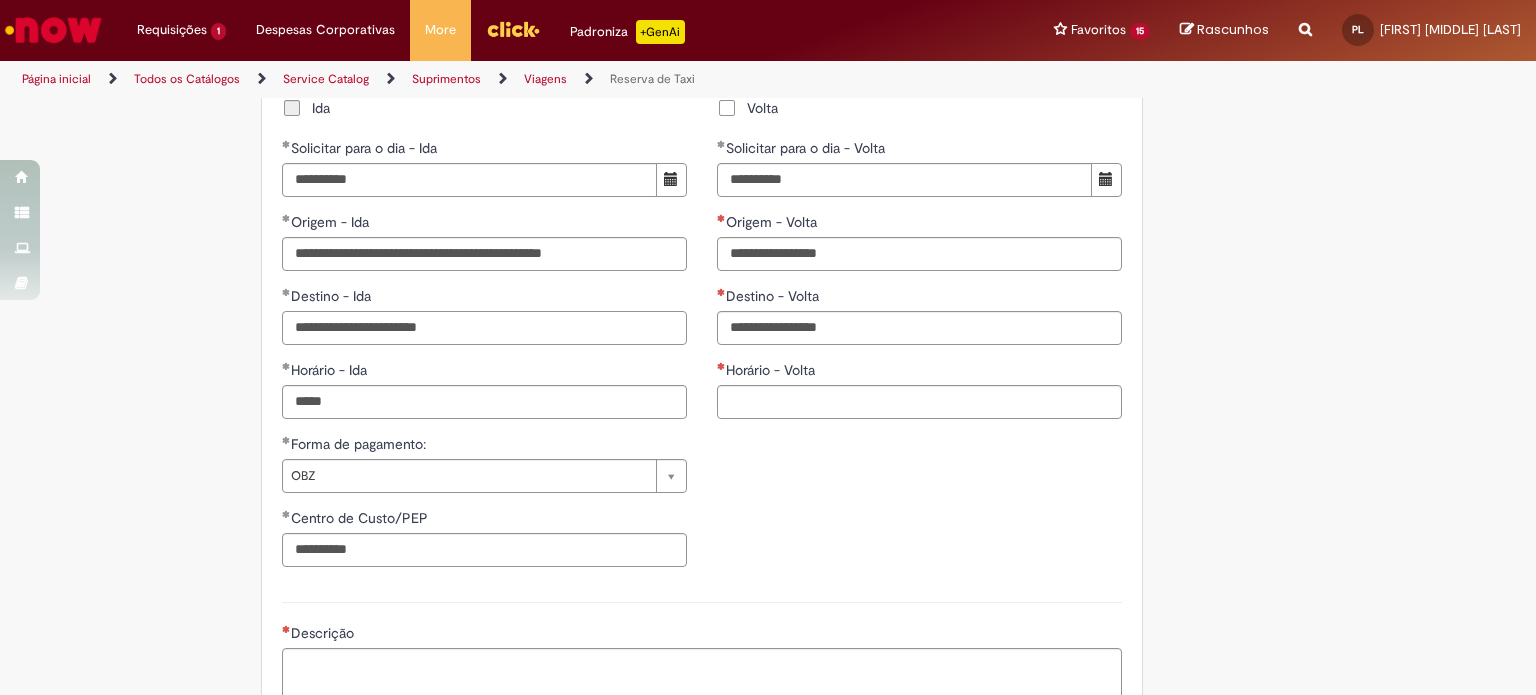drag, startPoint x: 601, startPoint y: 325, endPoint x: 0, endPoint y: 325, distance: 601 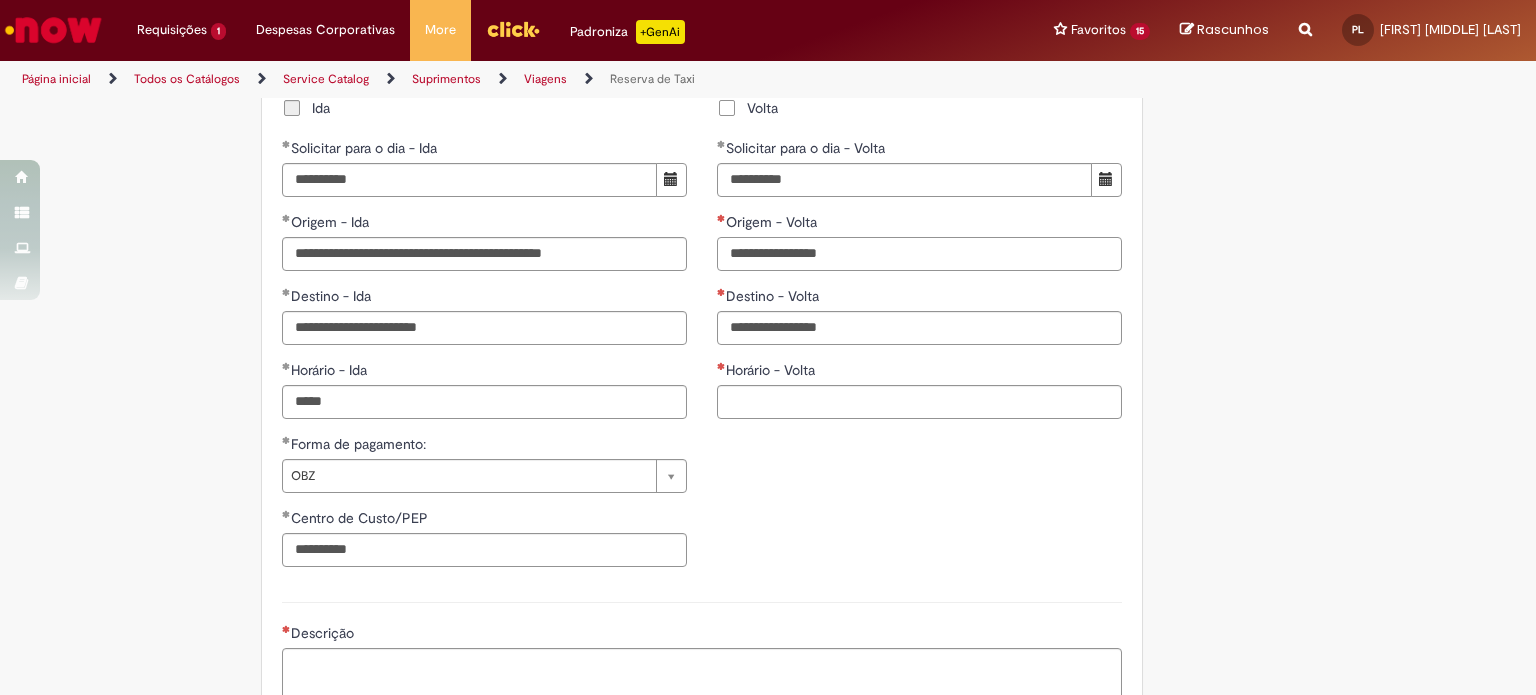 click on "Origem - Volta" at bounding box center [919, 254] 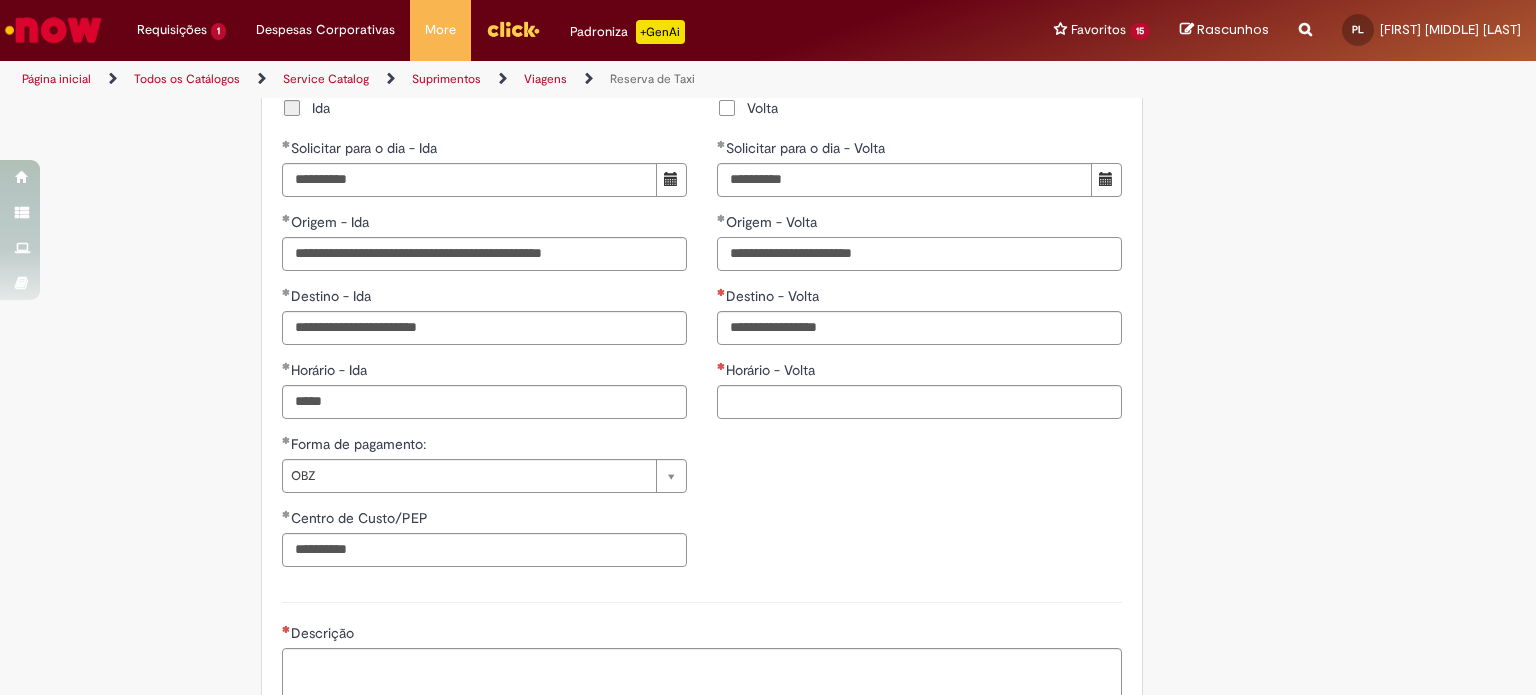 type on "**********" 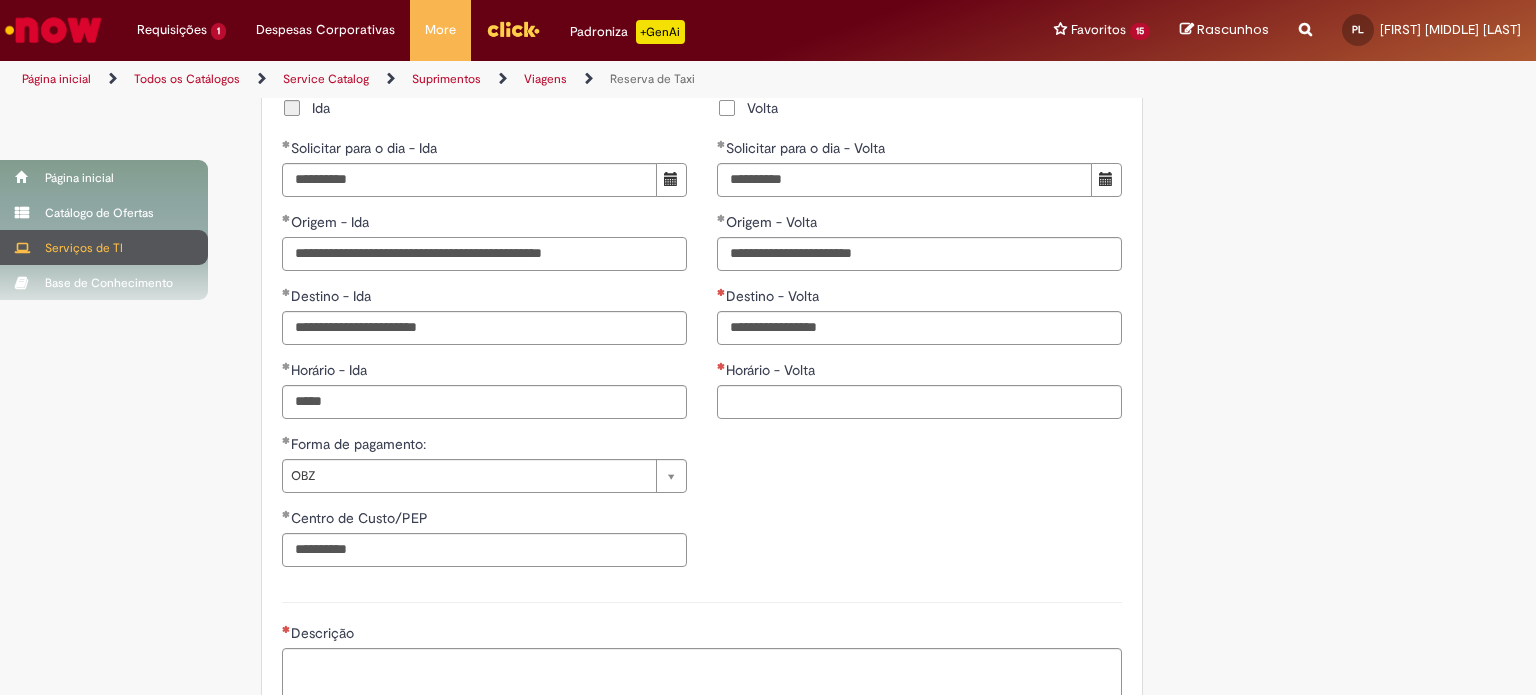 drag, startPoint x: 661, startPoint y: 247, endPoint x: 0, endPoint y: 255, distance: 661.0484 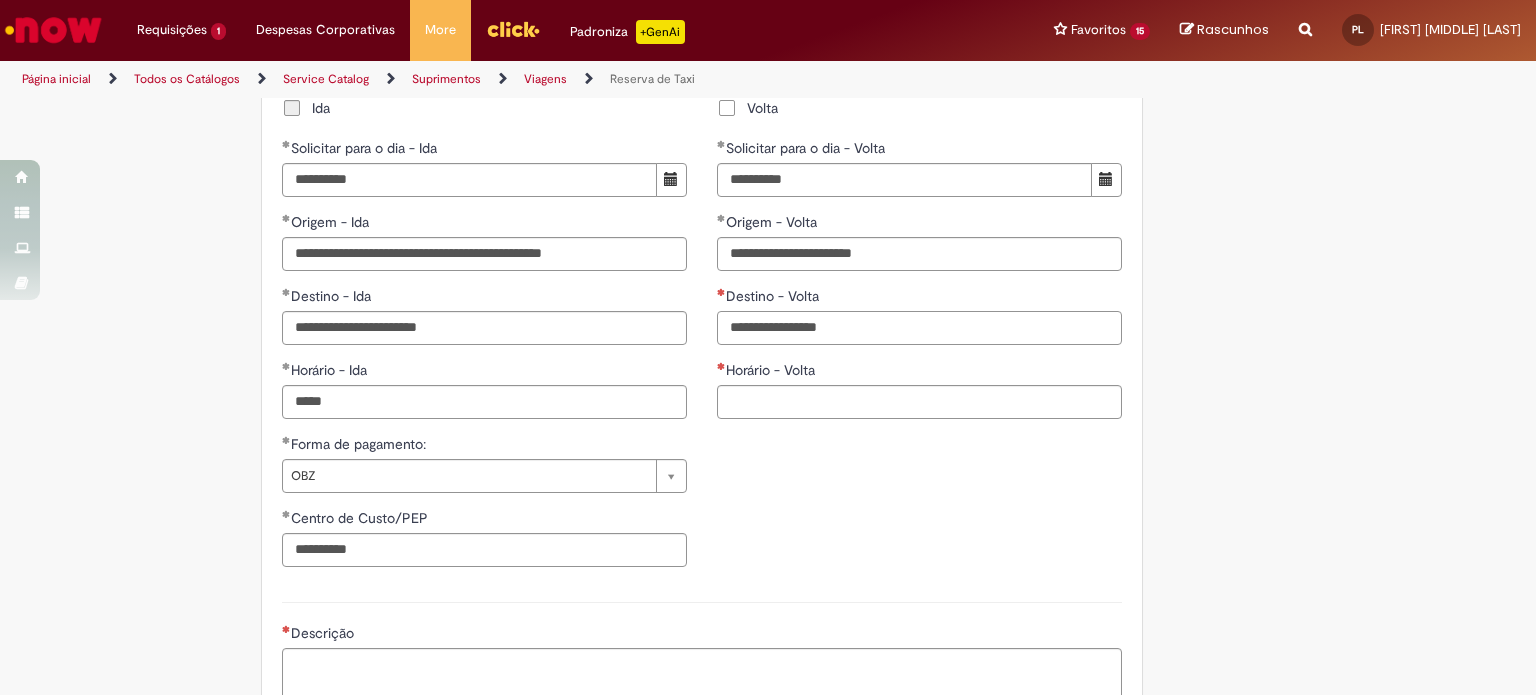 click on "Destino - Volta" at bounding box center [919, 328] 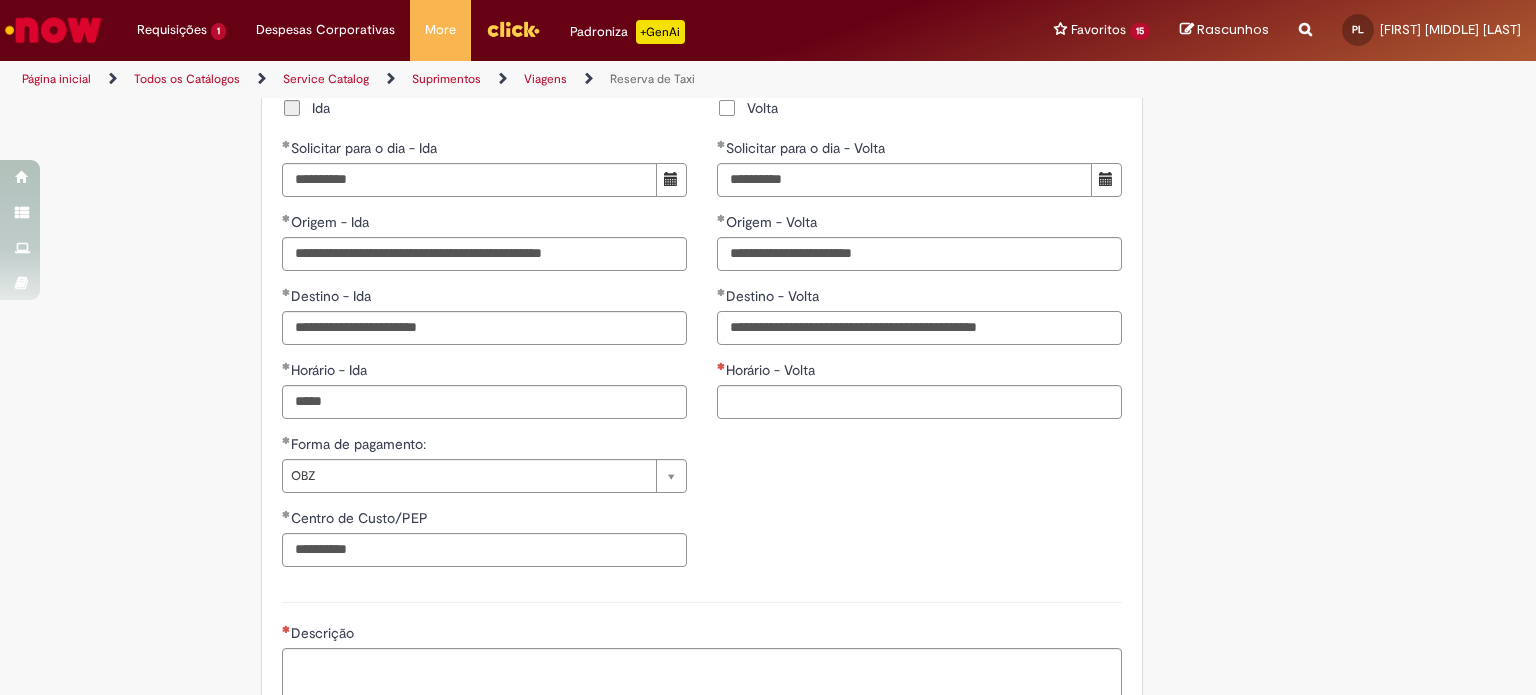 type on "**********" 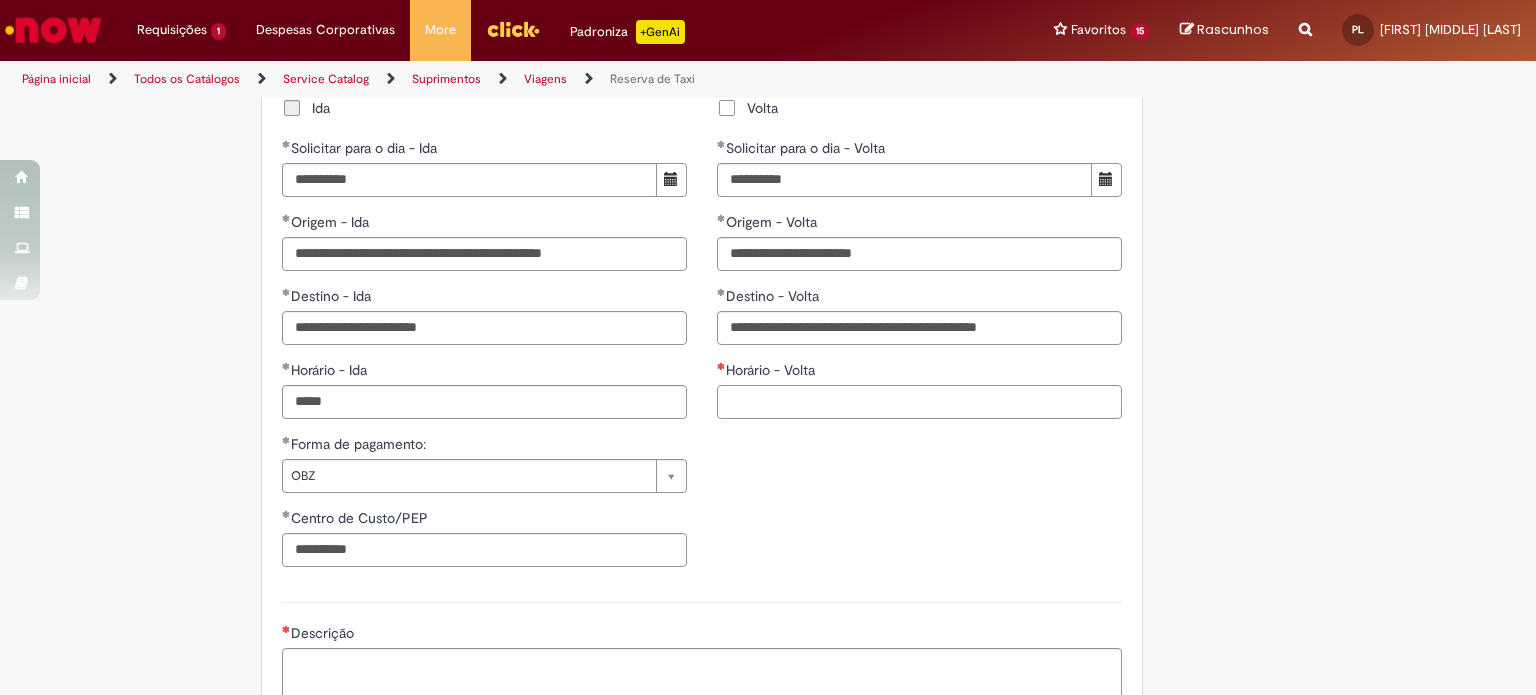 click on "Horário - Volta" at bounding box center (919, 402) 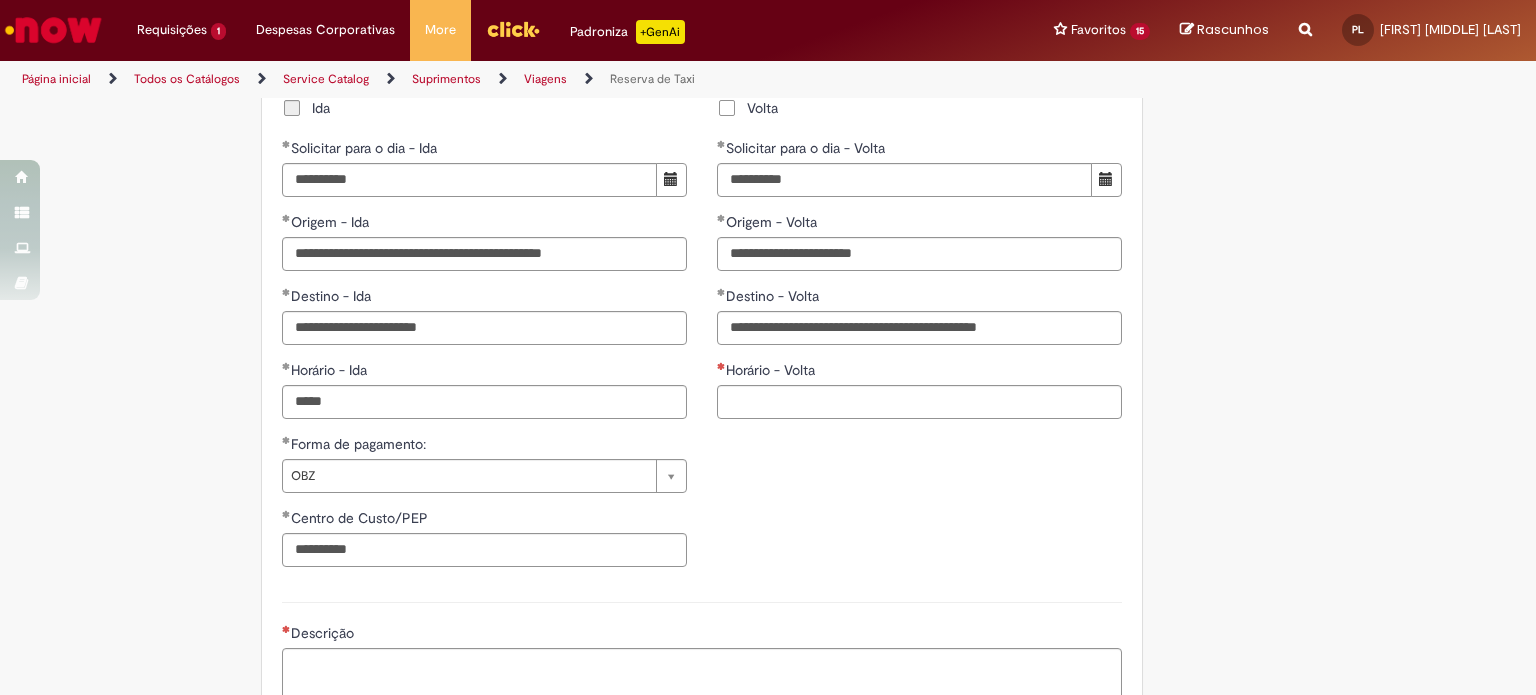 click on "**********" at bounding box center (768, -183) 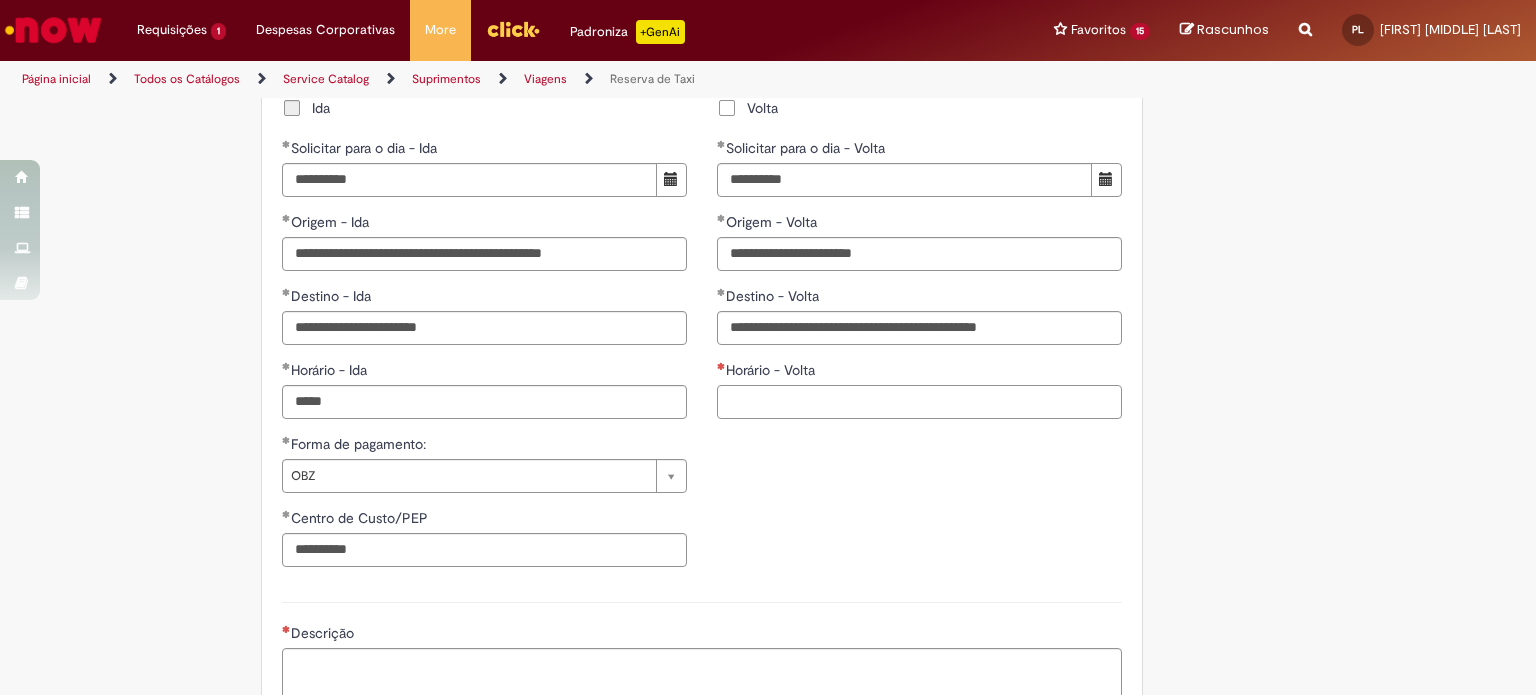 click on "Horário - Volta" at bounding box center [919, 402] 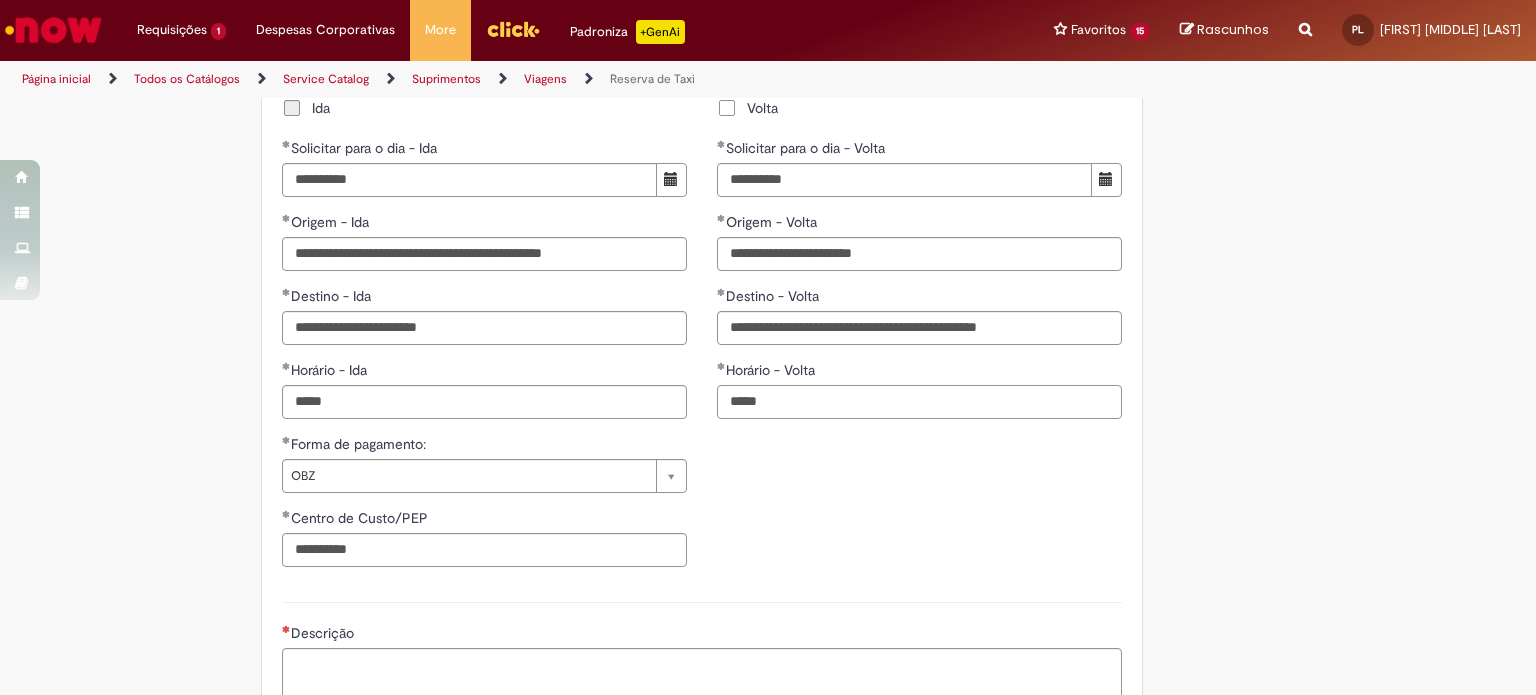 type on "*****" 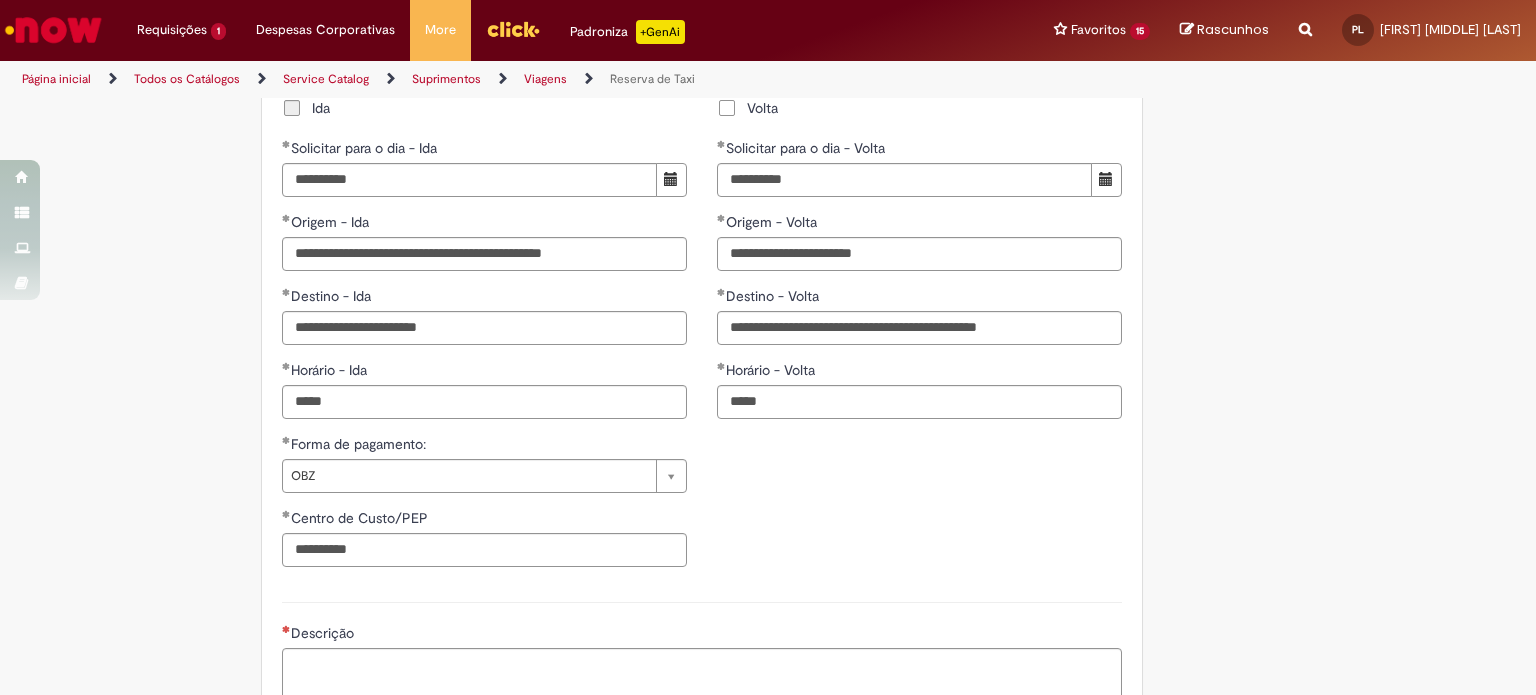click on "Tire dúvidas com LupiAssist    +GenAI
Oi! Eu sou LupiAssist, uma Inteligência Artificial Generativa em constante aprendizado   Meu conteúdo é monitorado para trazer uma melhor experiência
Dúvidas comuns:
Só mais um instante, estou consultando nossas bases de conhecimento  e escrevendo a melhor resposta pra você!
Title
Lorem ipsum dolor sit amet    Fazer uma nova pergunta
Gerei esta resposta utilizando IA Generativa em conjunto com os nossos padrões. Em caso de divergência, os documentos oficiais prevalecerão.
Saiba mais em:
Ou ligue para:
E aí, te ajudei?
Sim, obrigado!" at bounding box center (768, -183) 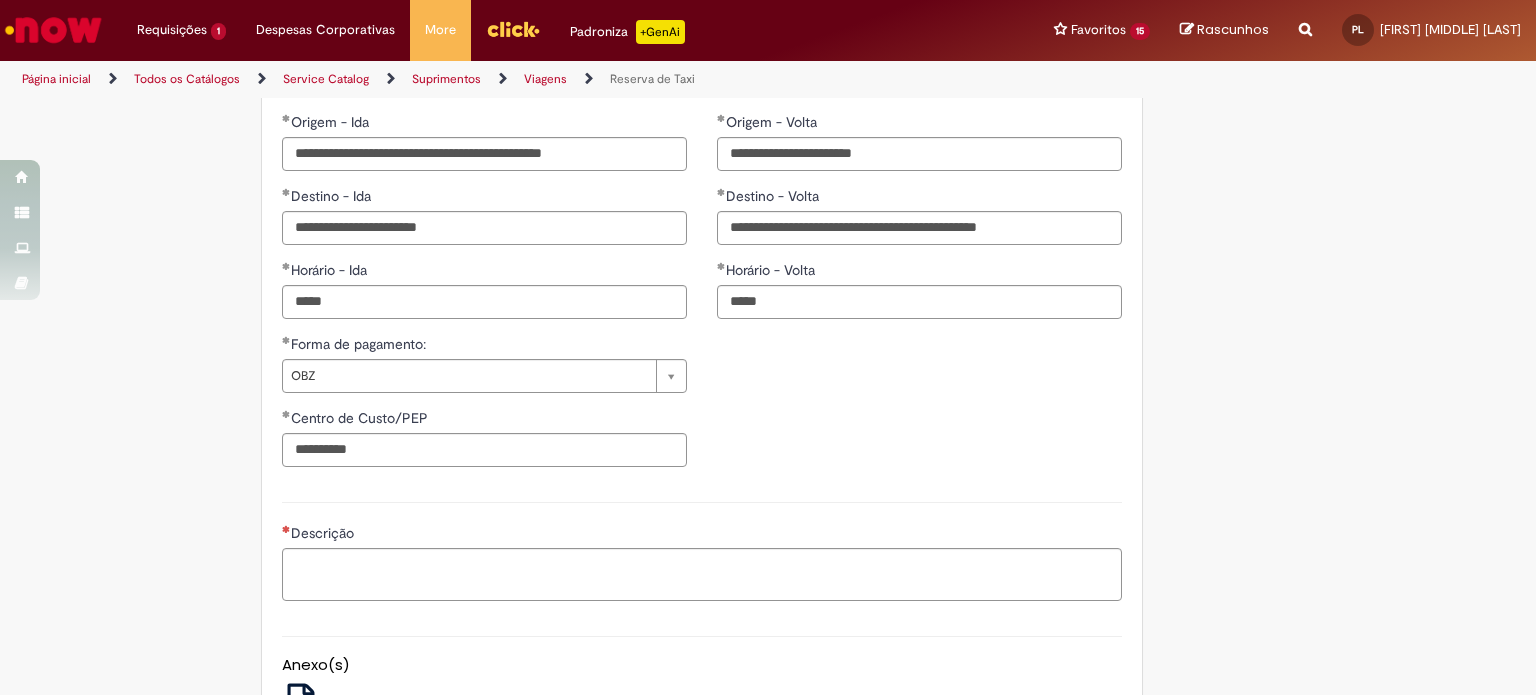 click on "Descrição" at bounding box center [702, 535] 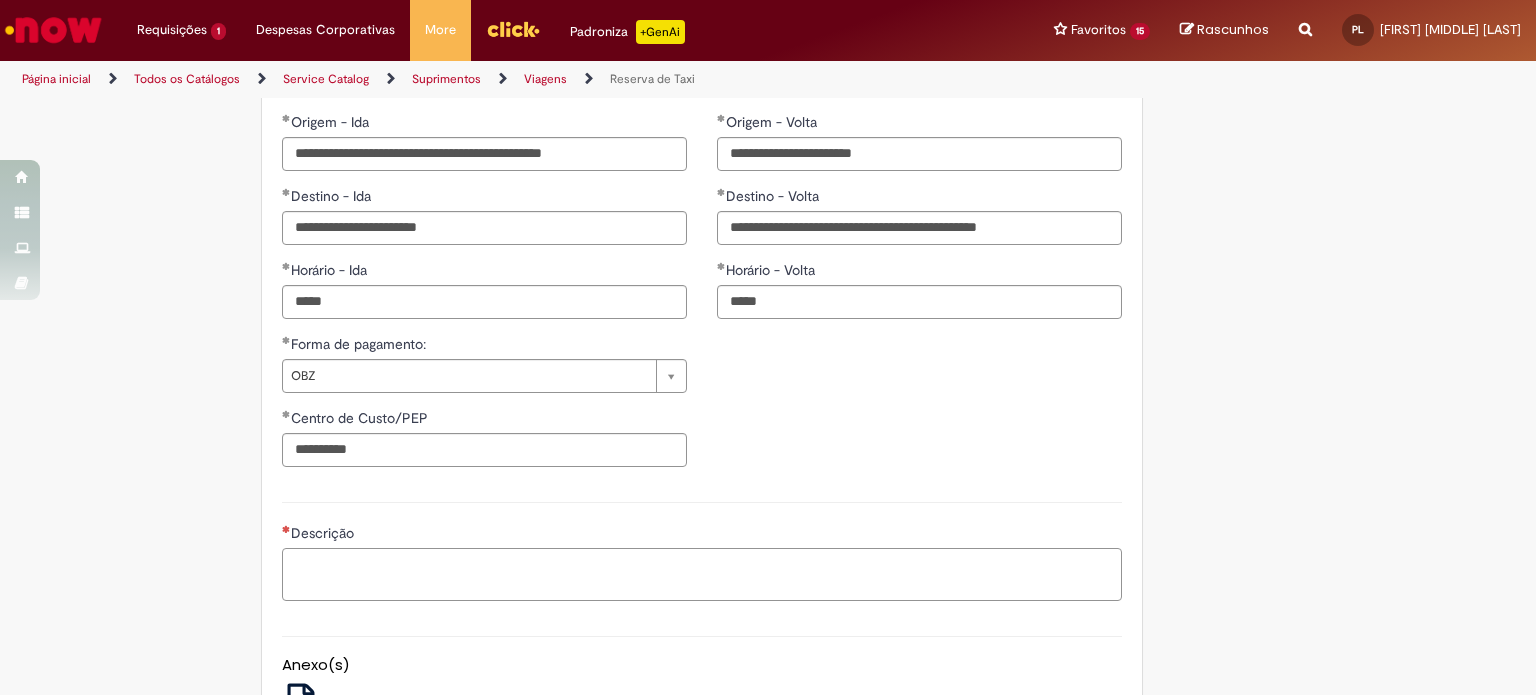 click on "Descrição" at bounding box center [702, 575] 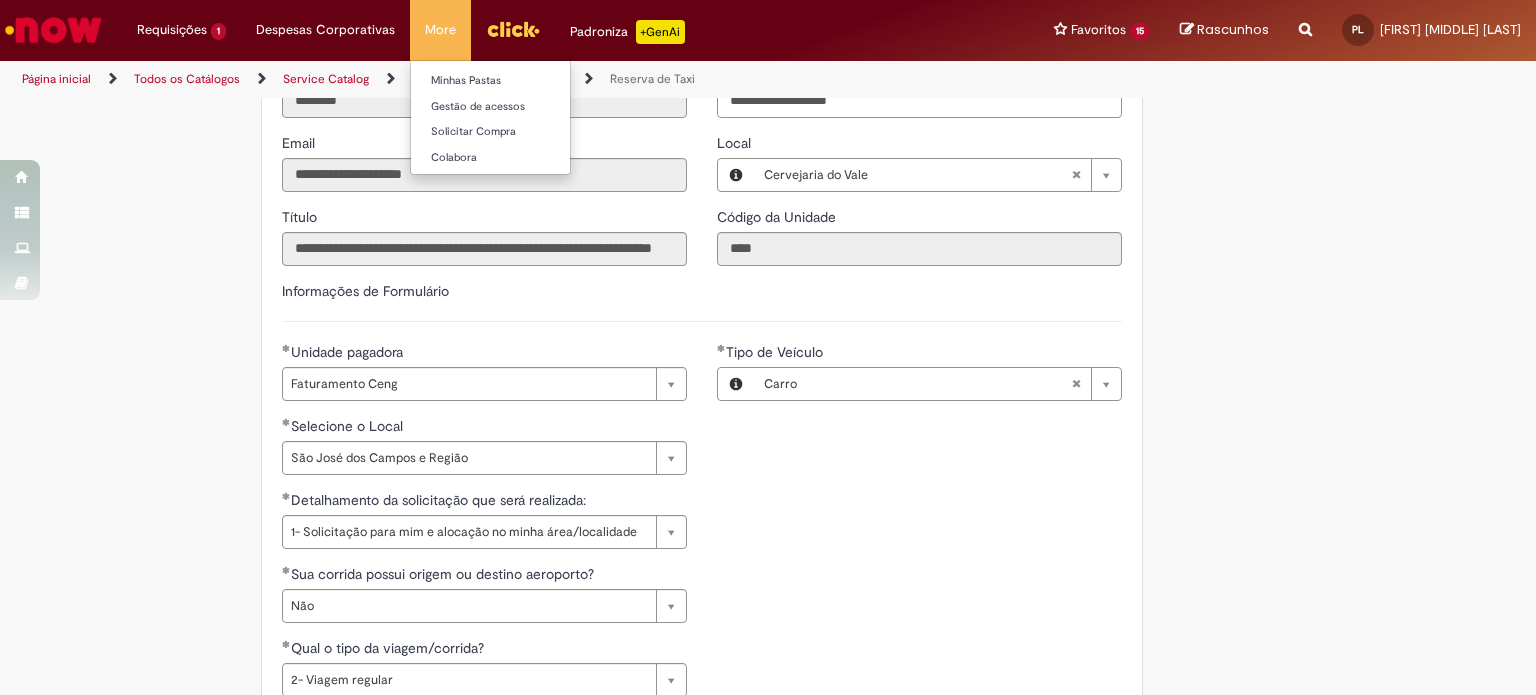 scroll, scrollTop: 700, scrollLeft: 0, axis: vertical 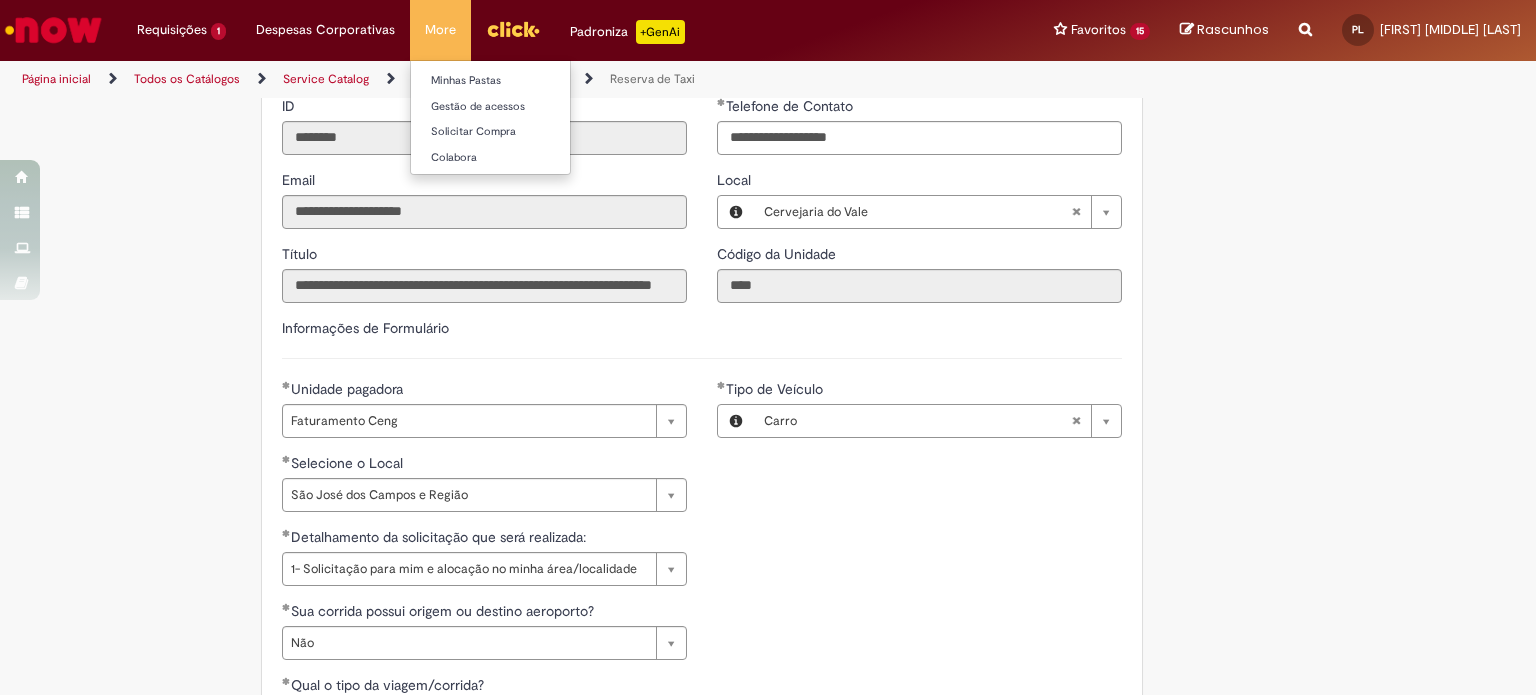 type on "**********" 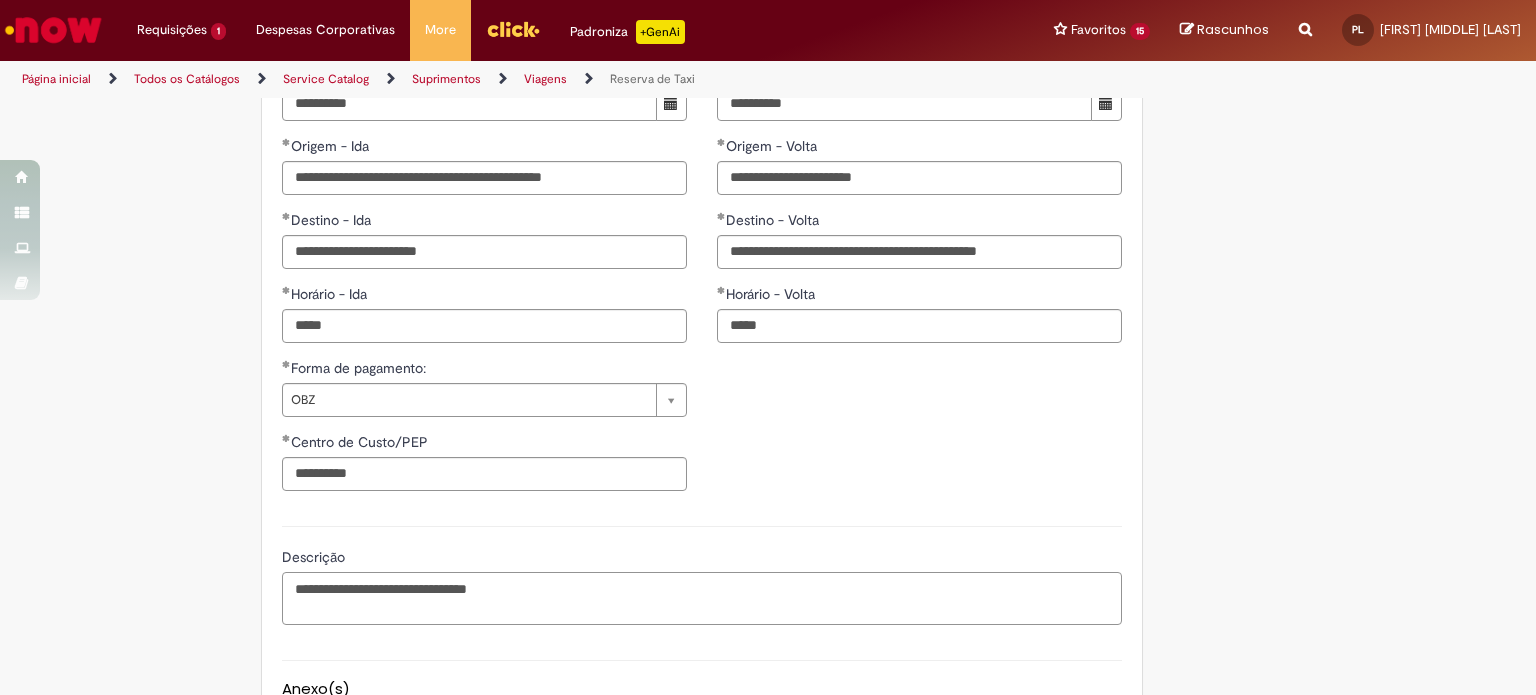 scroll, scrollTop: 1700, scrollLeft: 0, axis: vertical 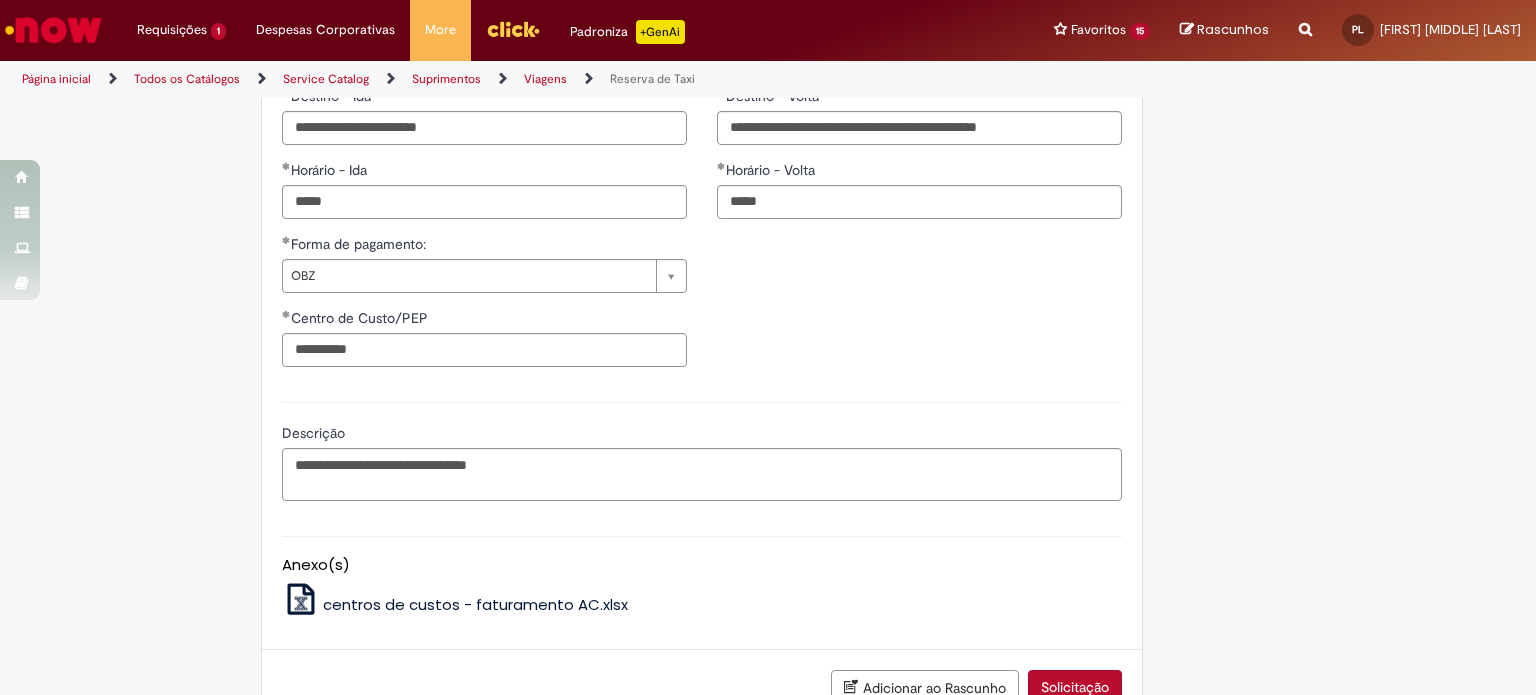 click on "Solicitação" at bounding box center [1075, 687] 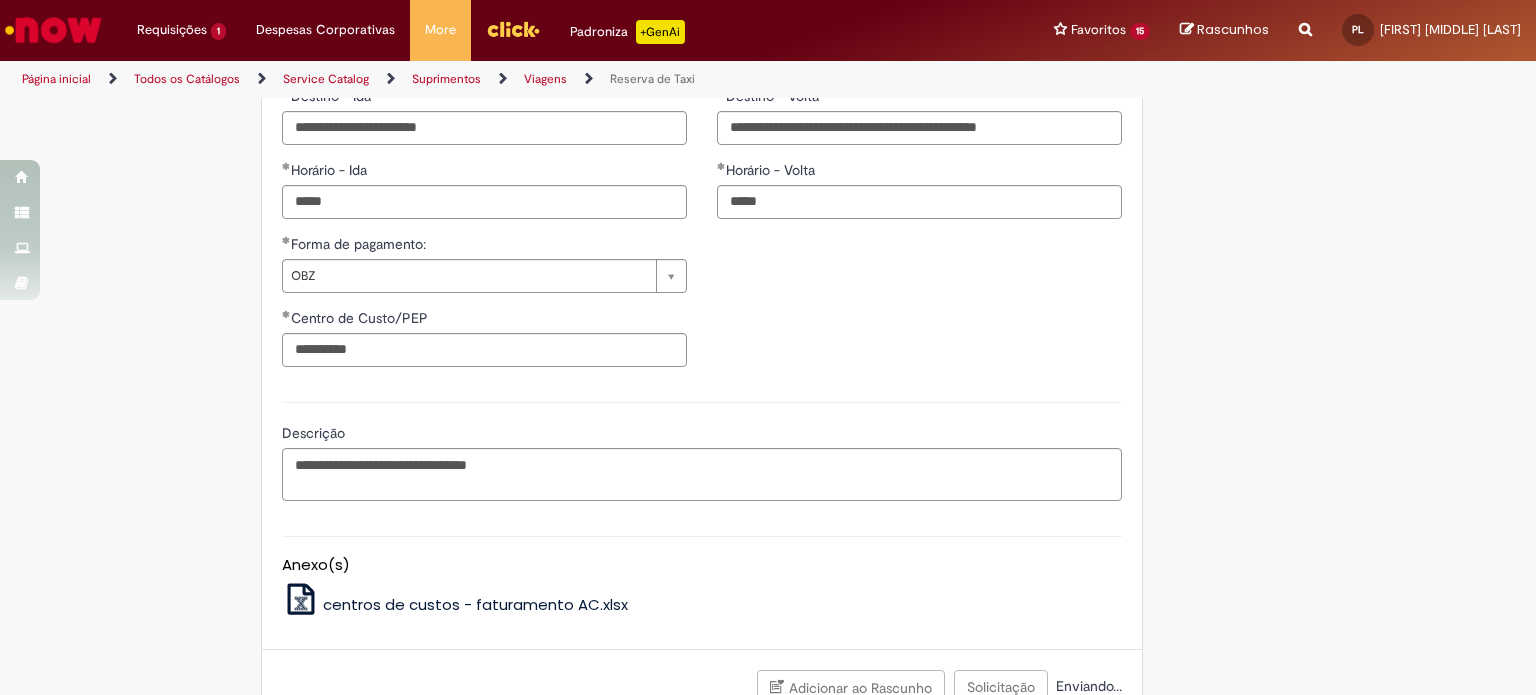 scroll, scrollTop: 1707, scrollLeft: 0, axis: vertical 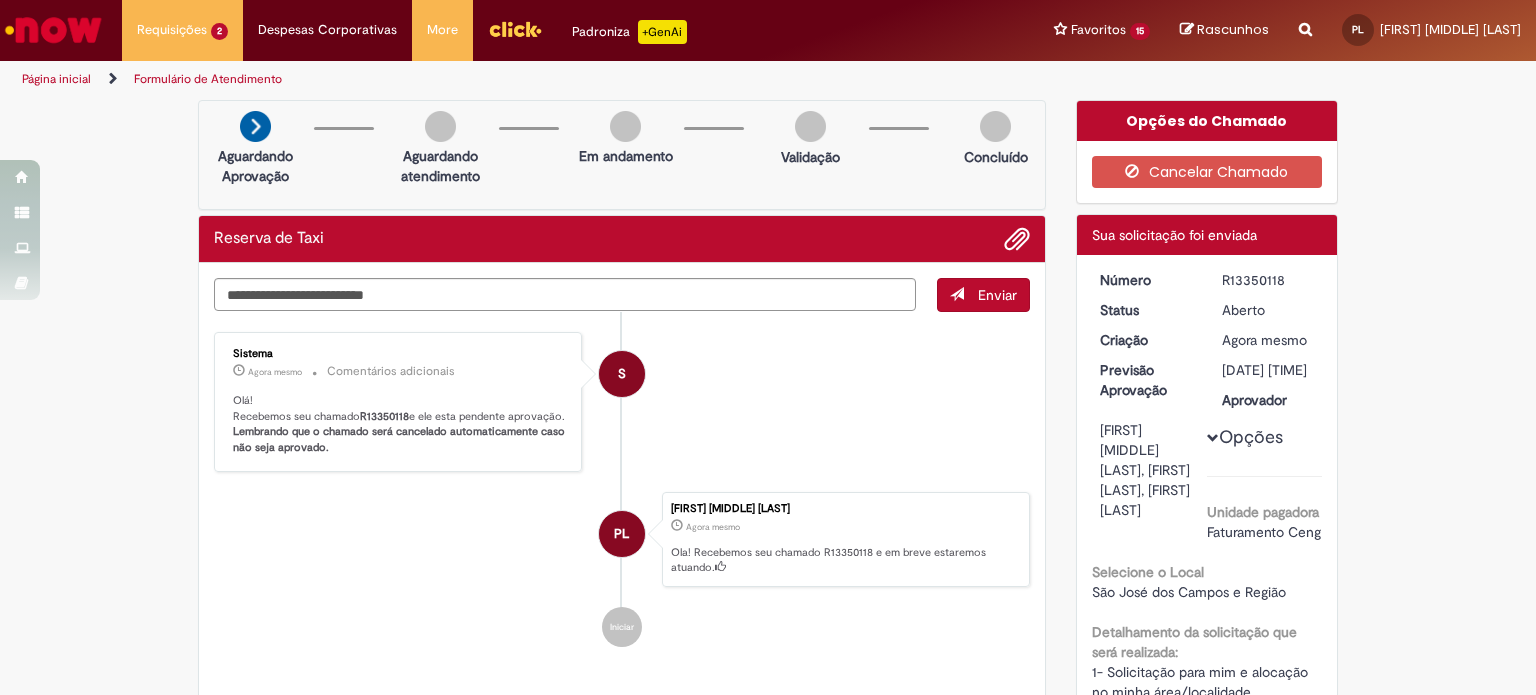 click on "S Sistema Agora mesmo Agora mesmo Comentários adicionais Olá! Recebemos seu chamado R13350118 e ele esta pendente aprovação. Lembrando que o chamado será cancelado automaticamente caso não seja aprovado." at bounding box center [622, 402] 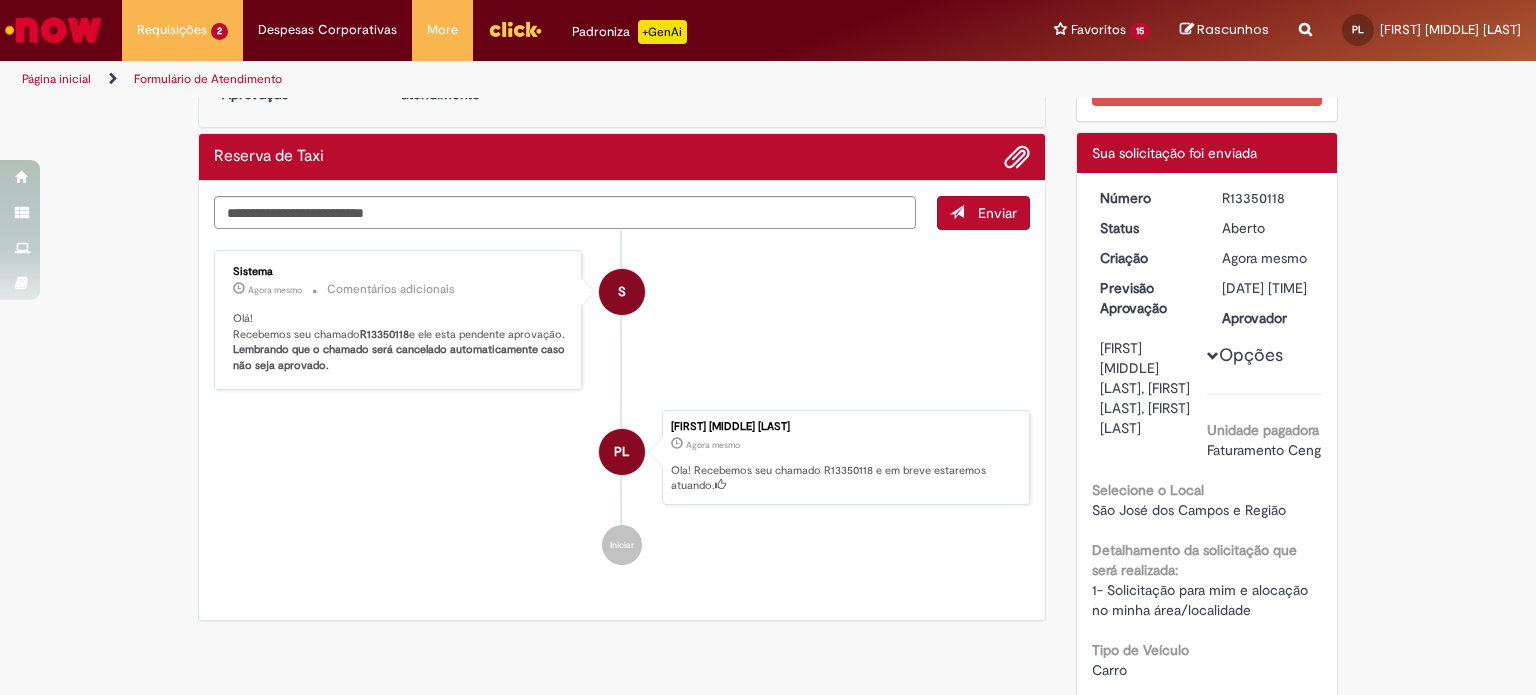 scroll, scrollTop: 0, scrollLeft: 0, axis: both 